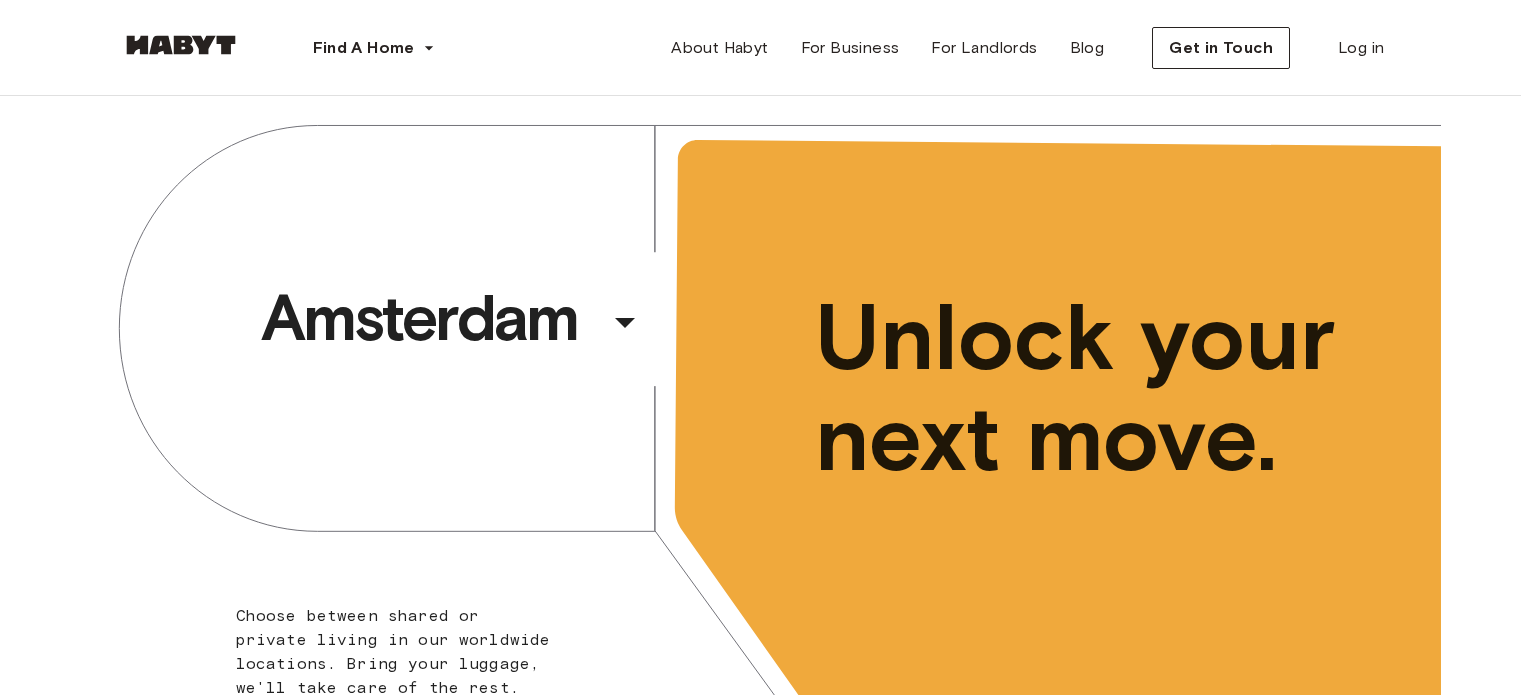 scroll, scrollTop: 0, scrollLeft: 0, axis: both 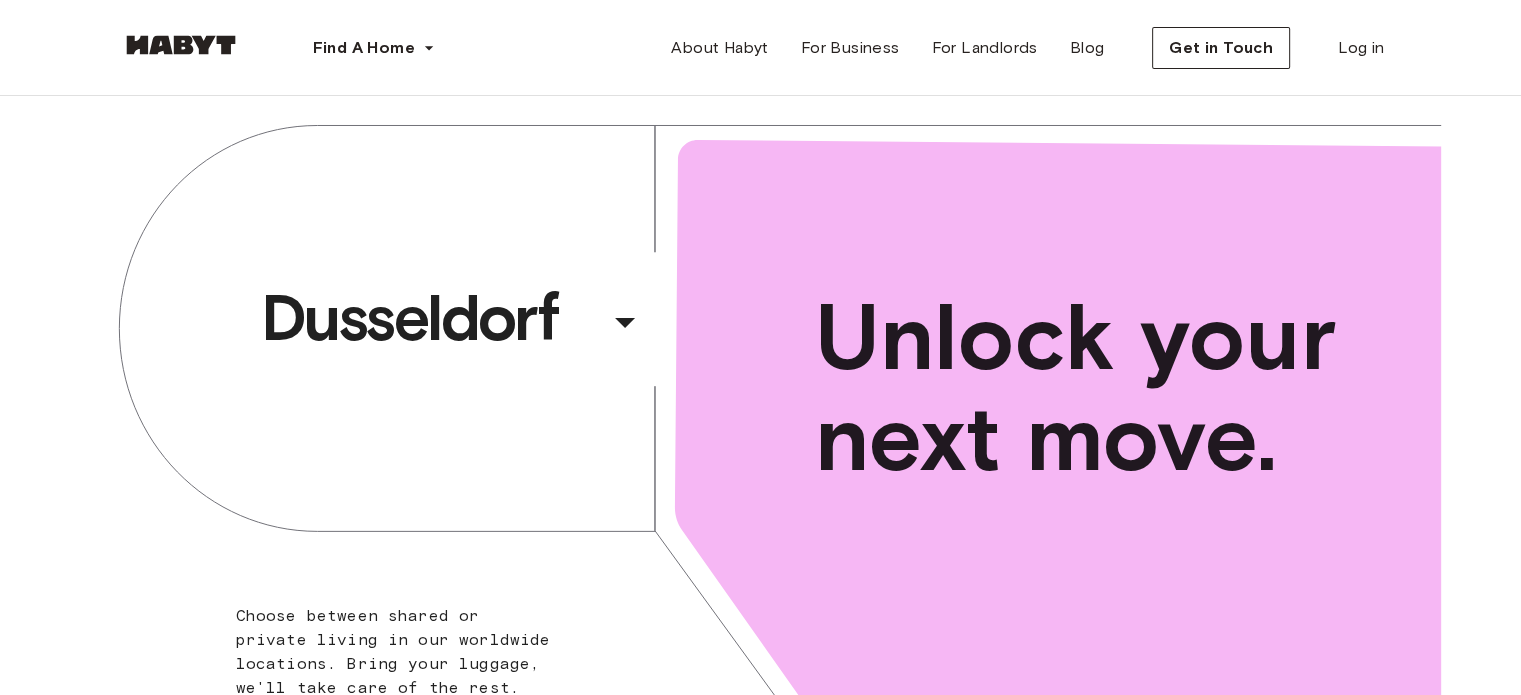 click on "Dusseldorf ​ ​ Choose between shared or private living in our worldwide locations. Bring your luggage, we'll take care of the rest. Unlock your next move." at bounding box center [761, 443] 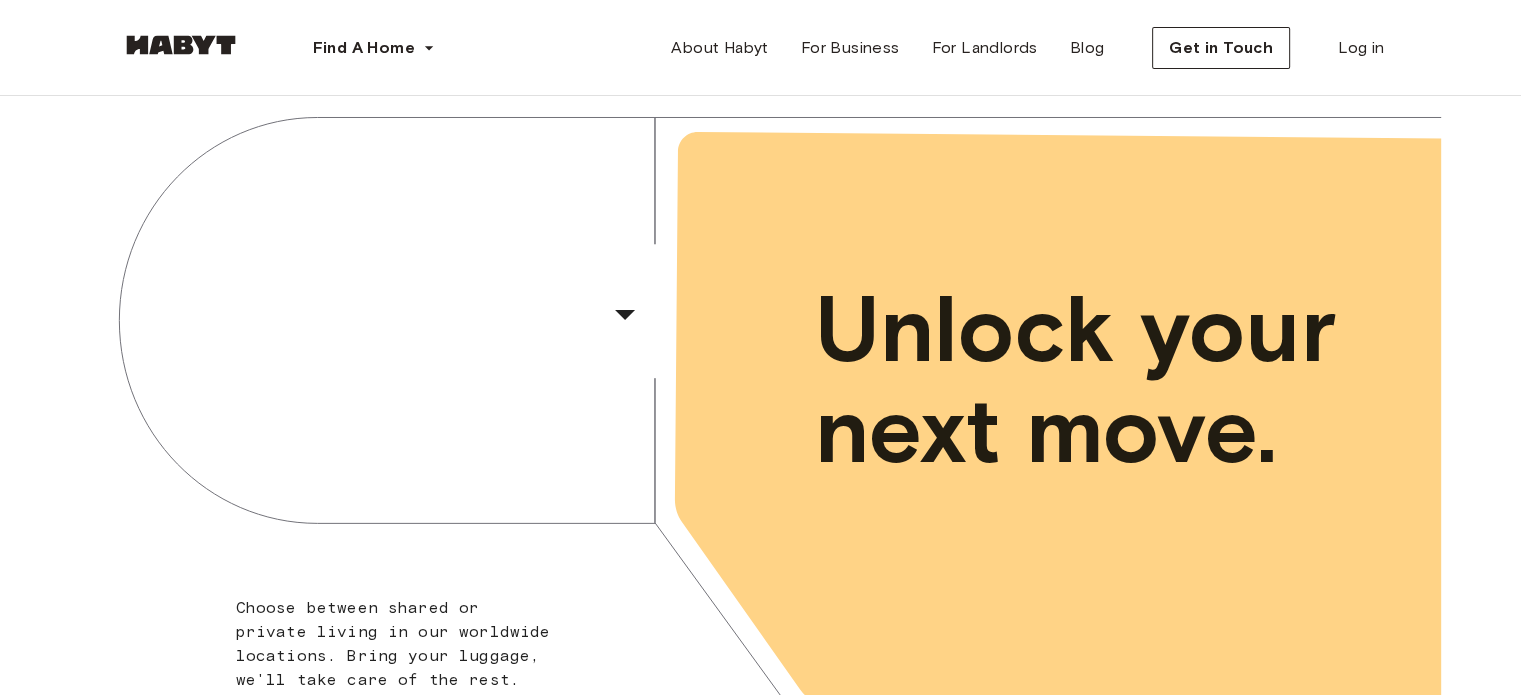 scroll, scrollTop: 0, scrollLeft: 0, axis: both 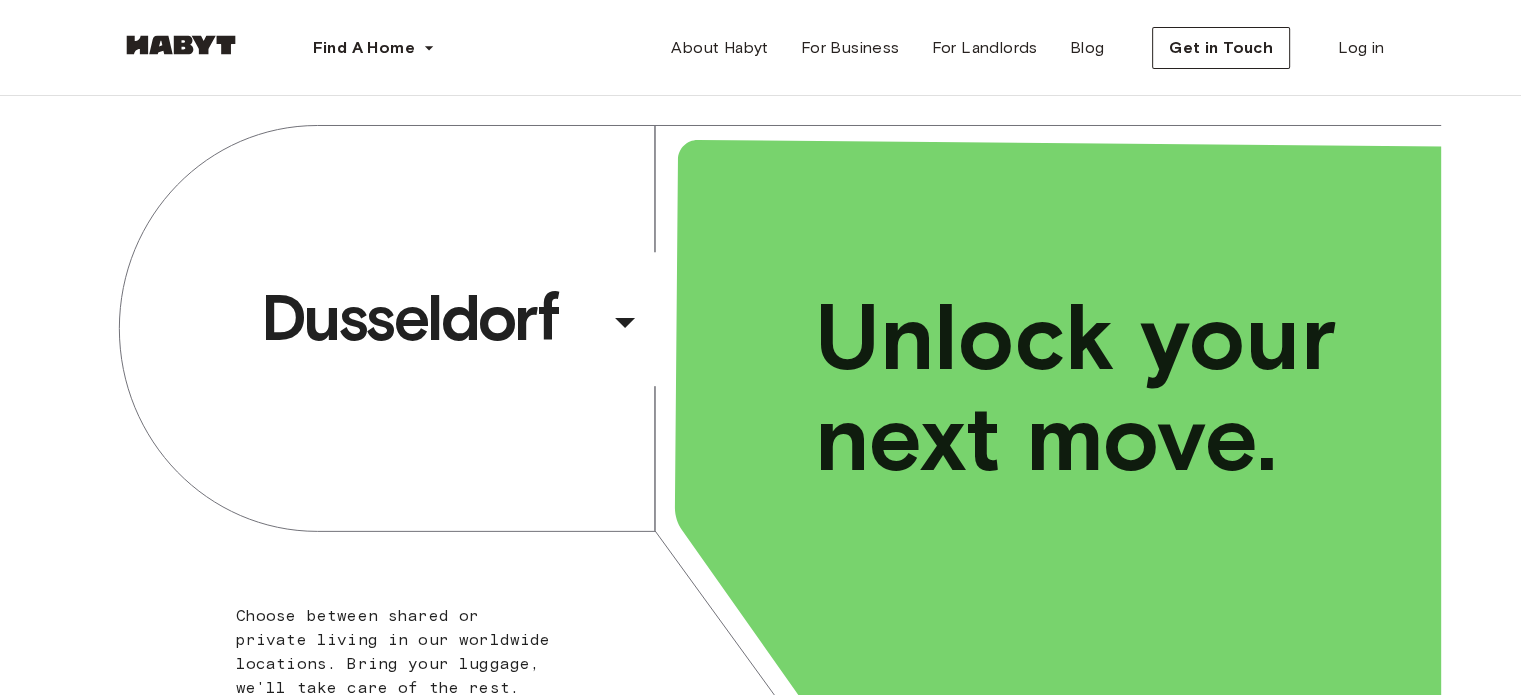 click on "Unlock your next move." at bounding box center (1087, 388) 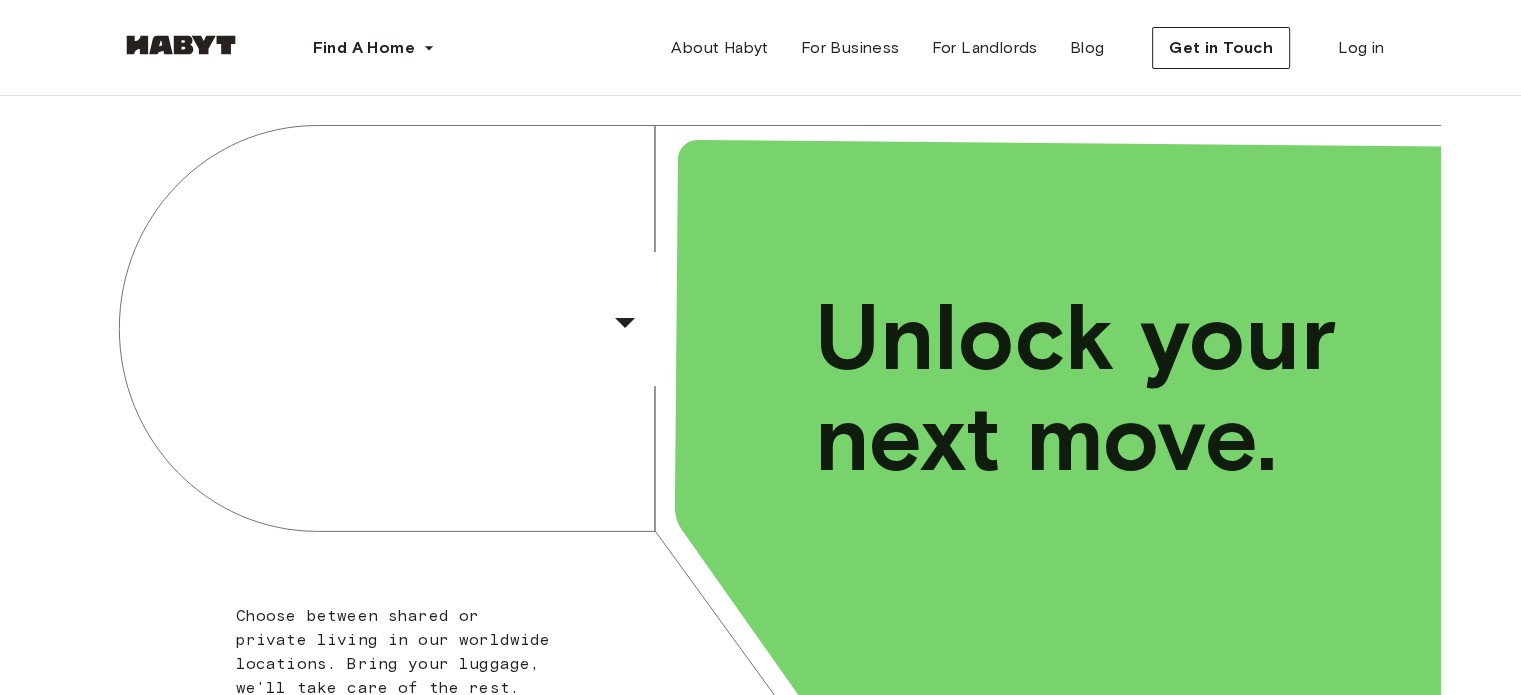 click on "Unlock your next move." at bounding box center [1087, 388] 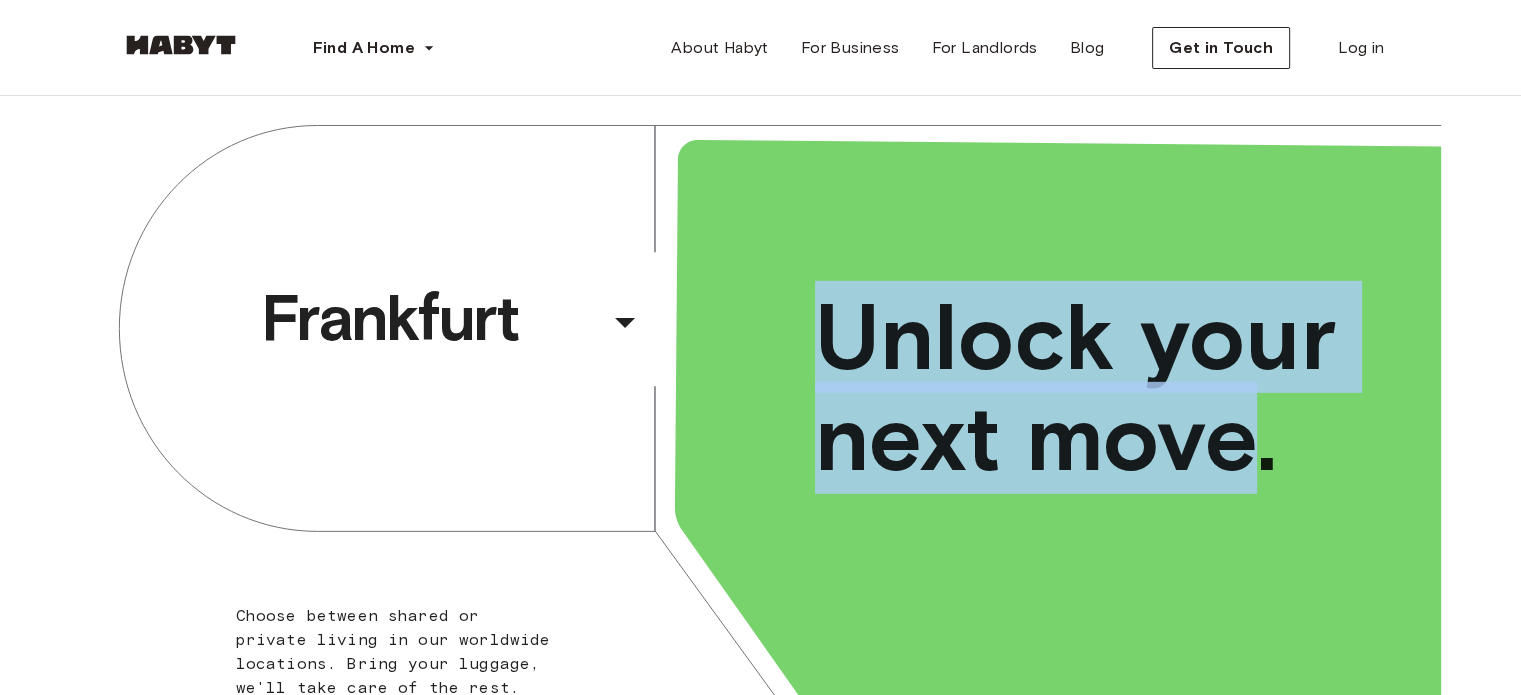 drag, startPoint x: 998, startPoint y: 332, endPoint x: 1102, endPoint y: 431, distance: 143.58621 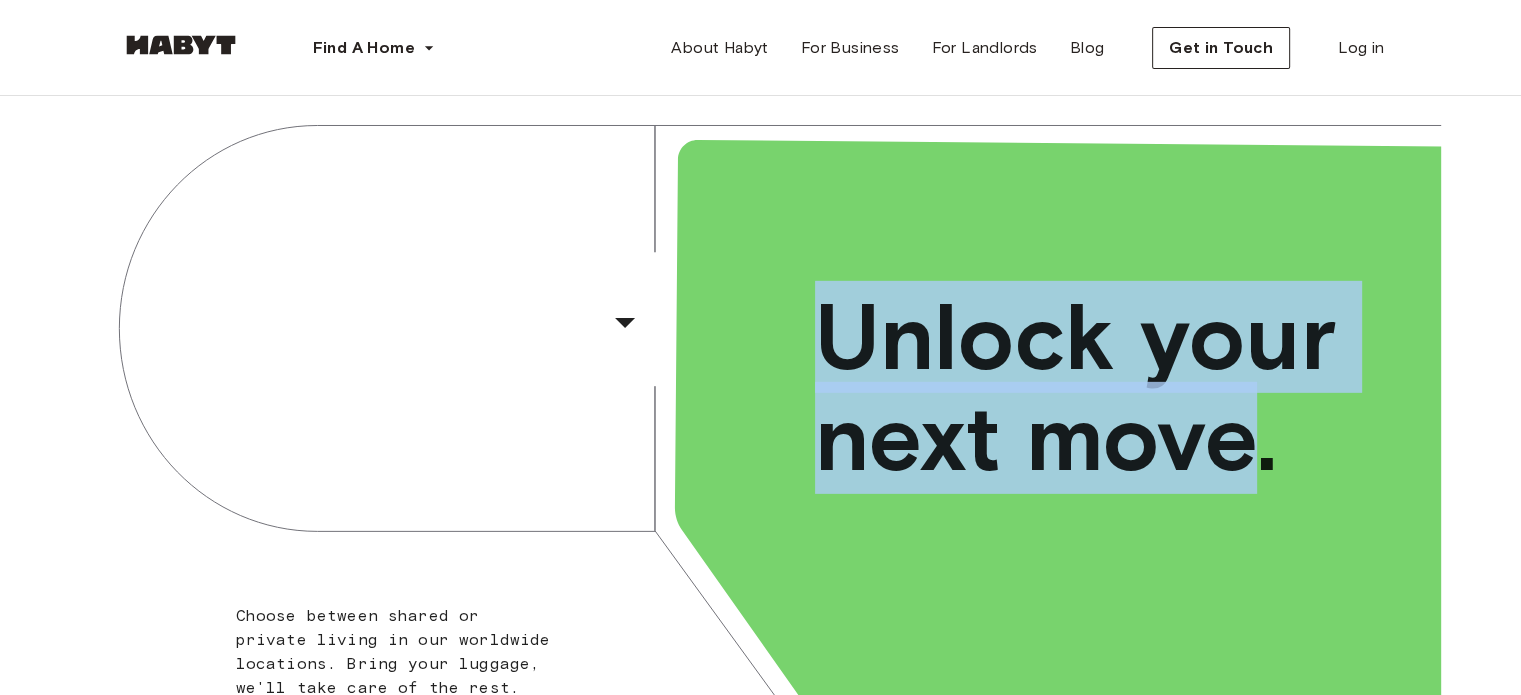 click on "Unlock your next move." at bounding box center [1087, 388] 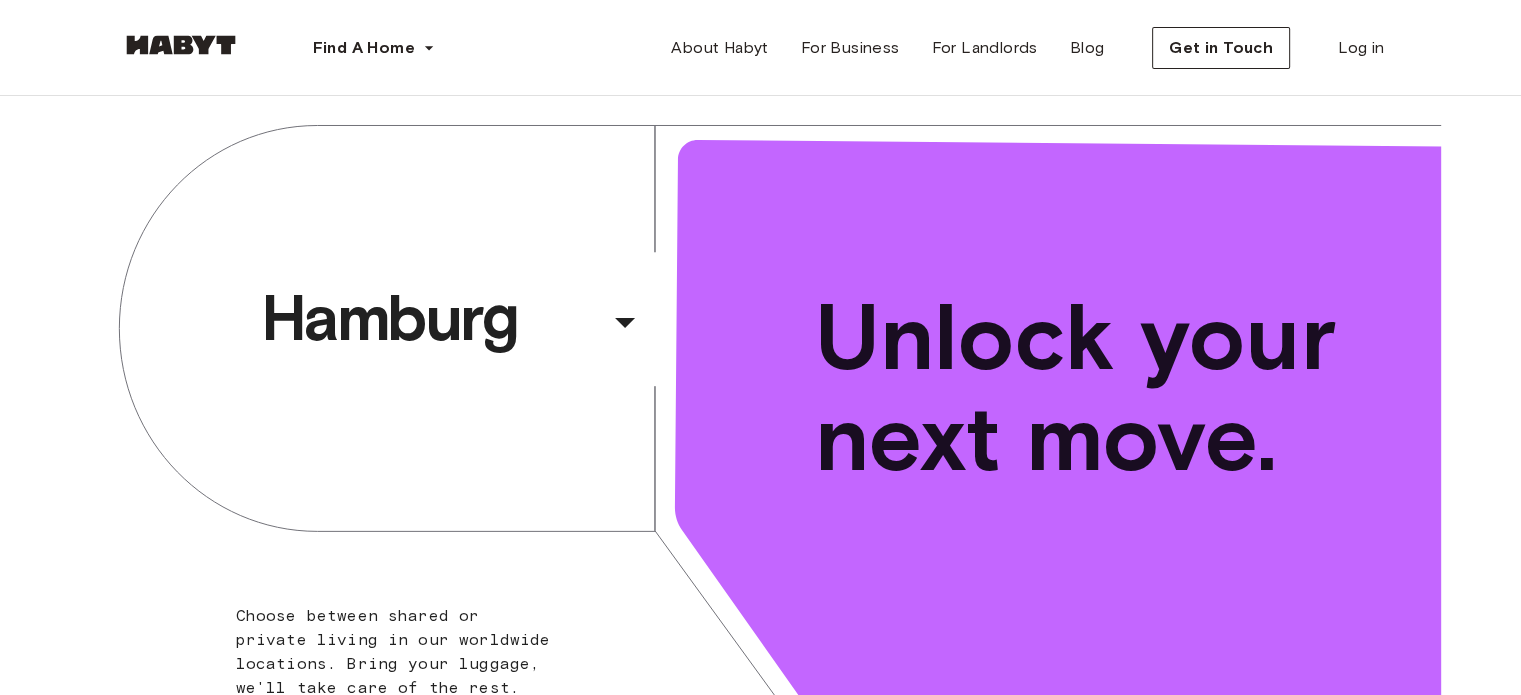 click on "Unlock your next move." at bounding box center [1087, 388] 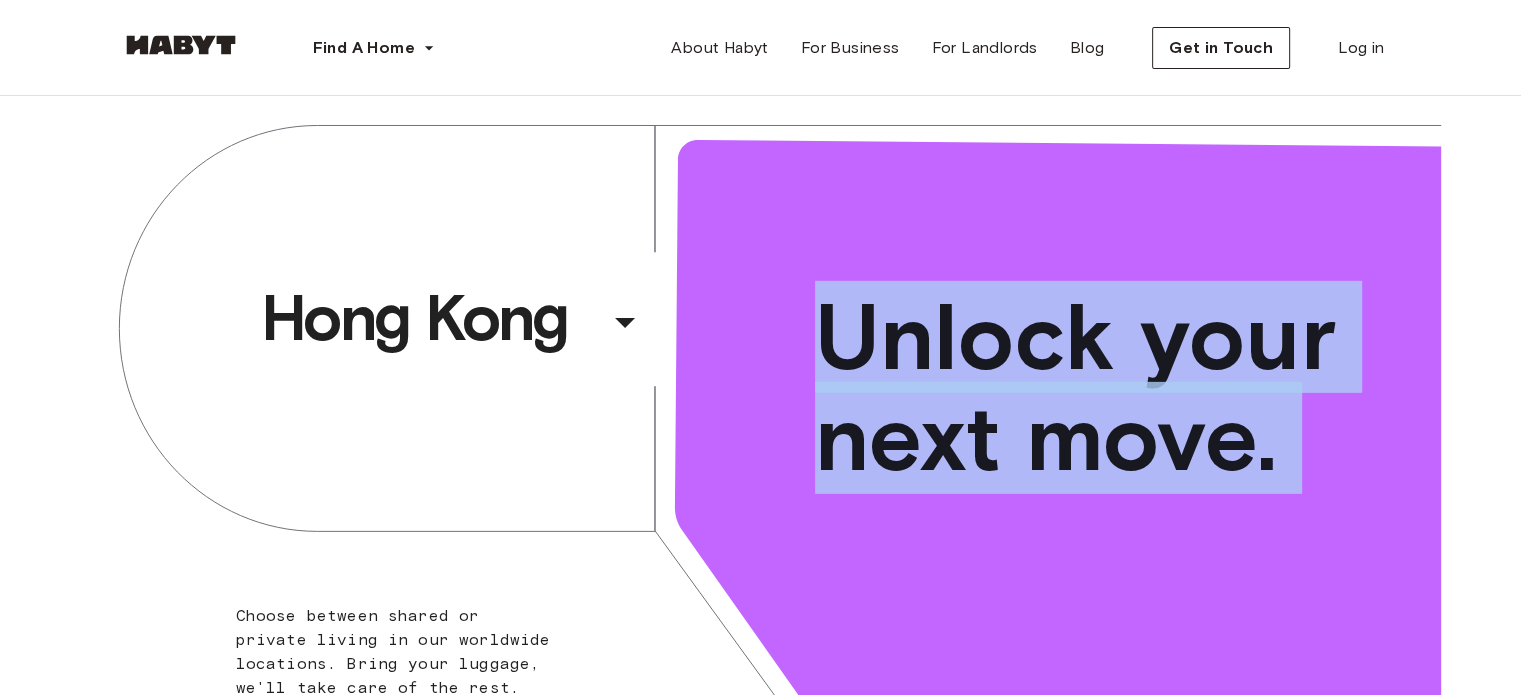 drag, startPoint x: 1014, startPoint y: 349, endPoint x: 1322, endPoint y: 441, distance: 321.44672 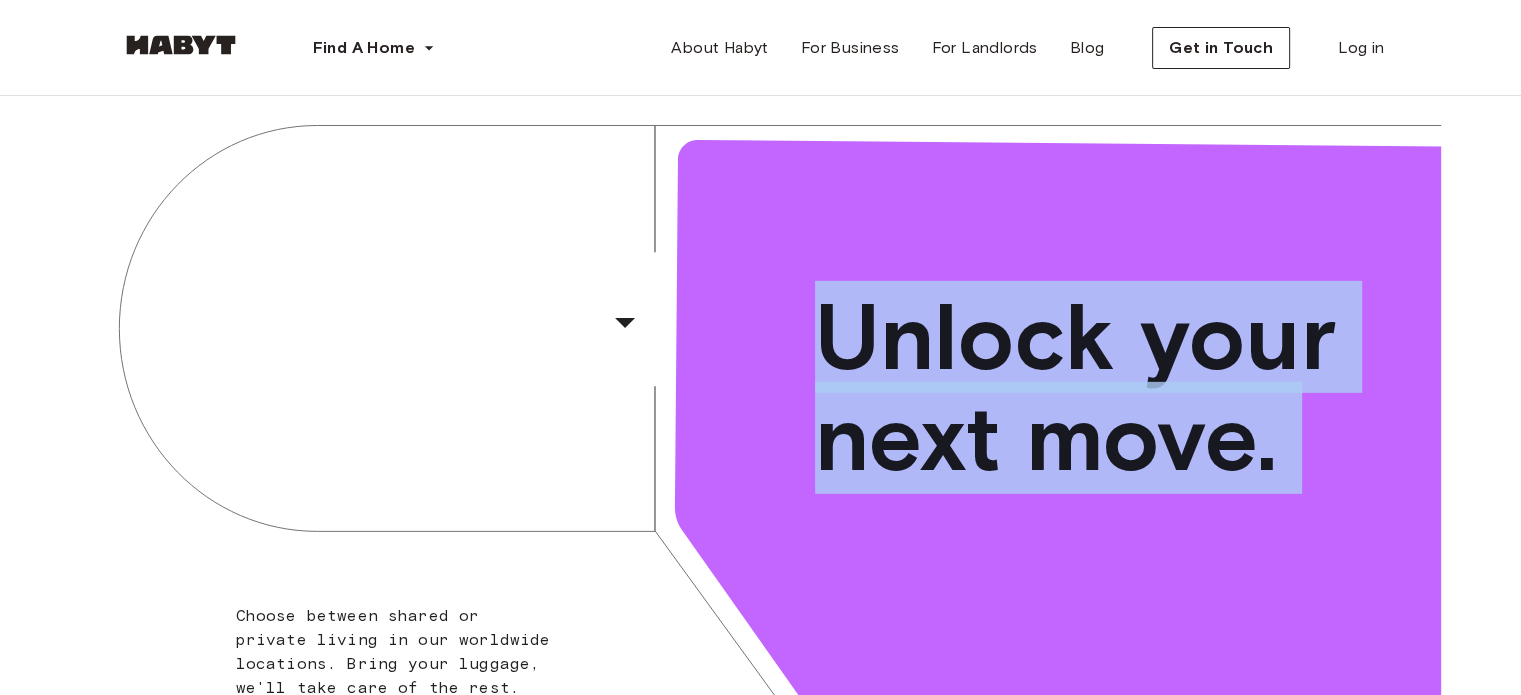 click on "Unlock your next move." at bounding box center (1087, 388) 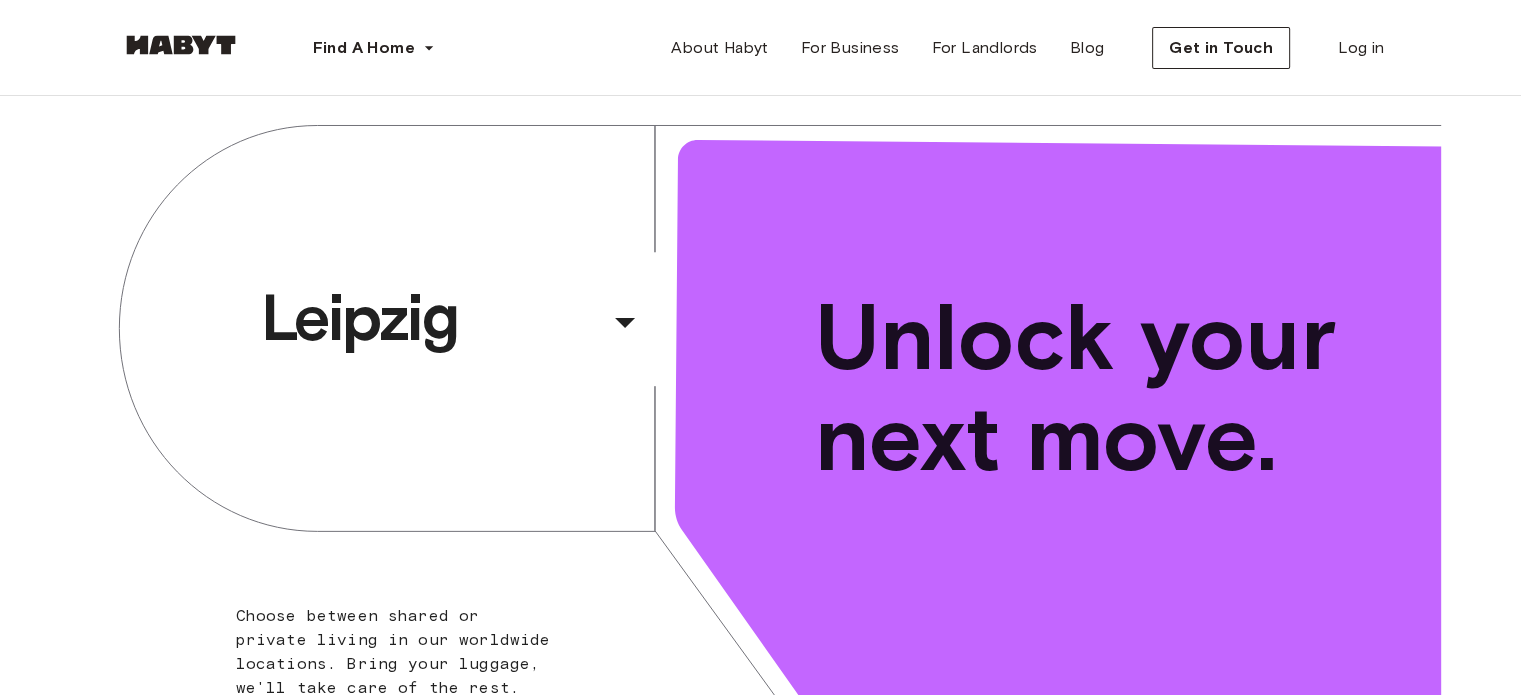 click on "Unlock your next move." at bounding box center [1087, 388] 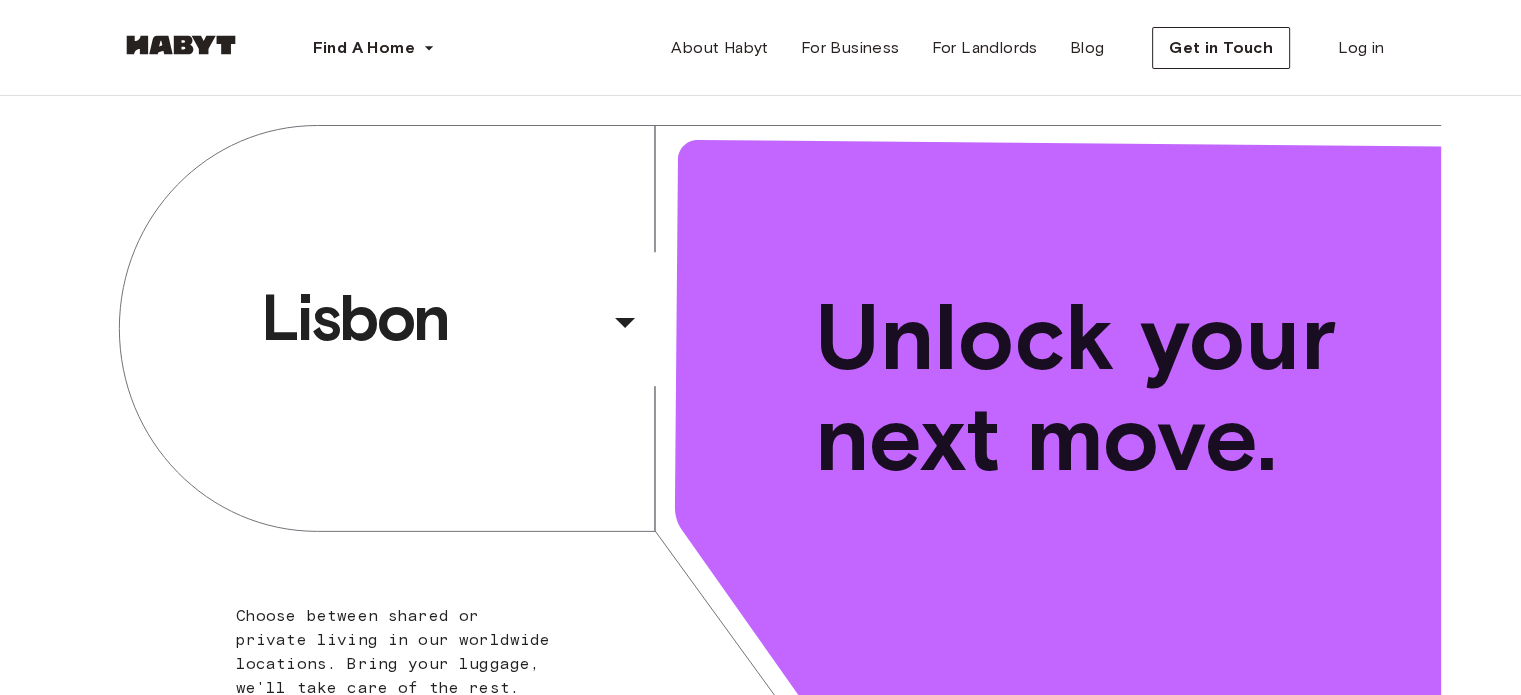 click on "Unlock your next move." at bounding box center [1087, 388] 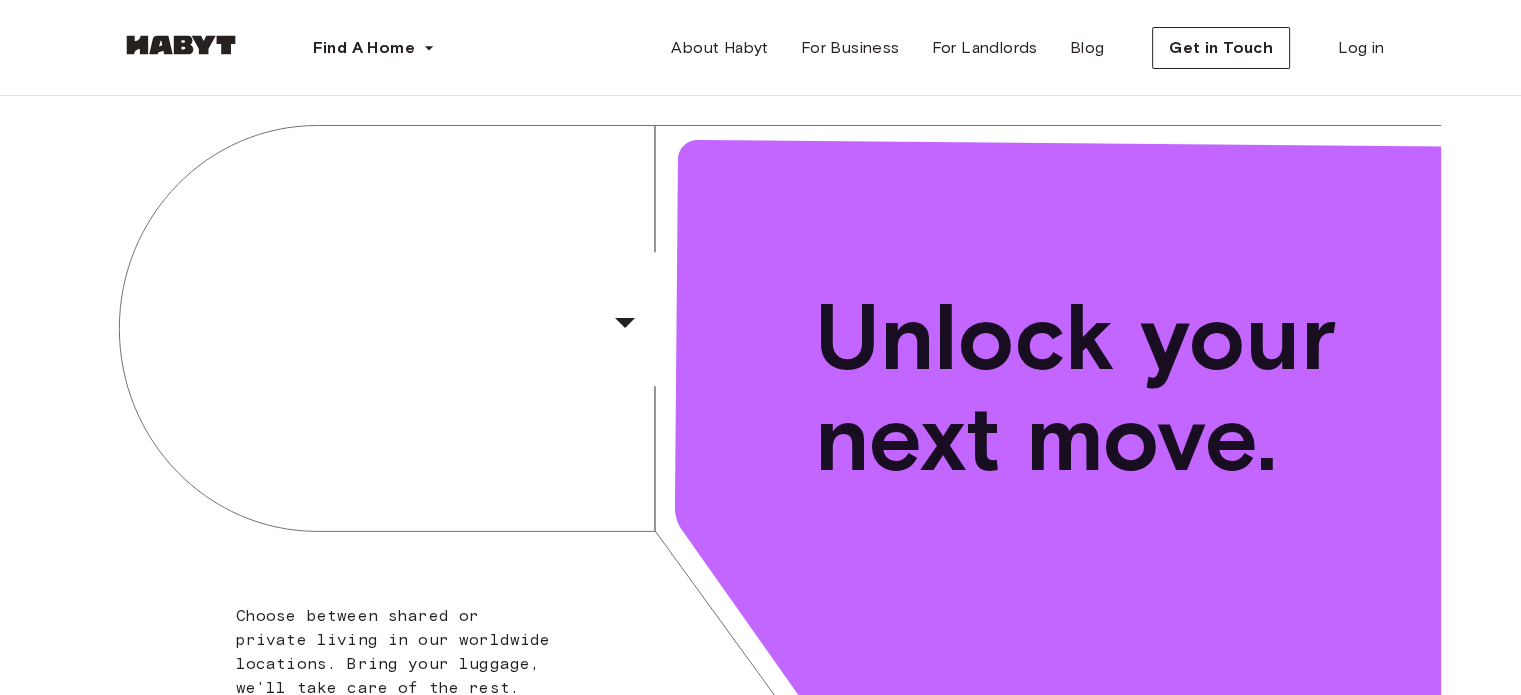 click on "Unlock your next move." at bounding box center [1087, 388] 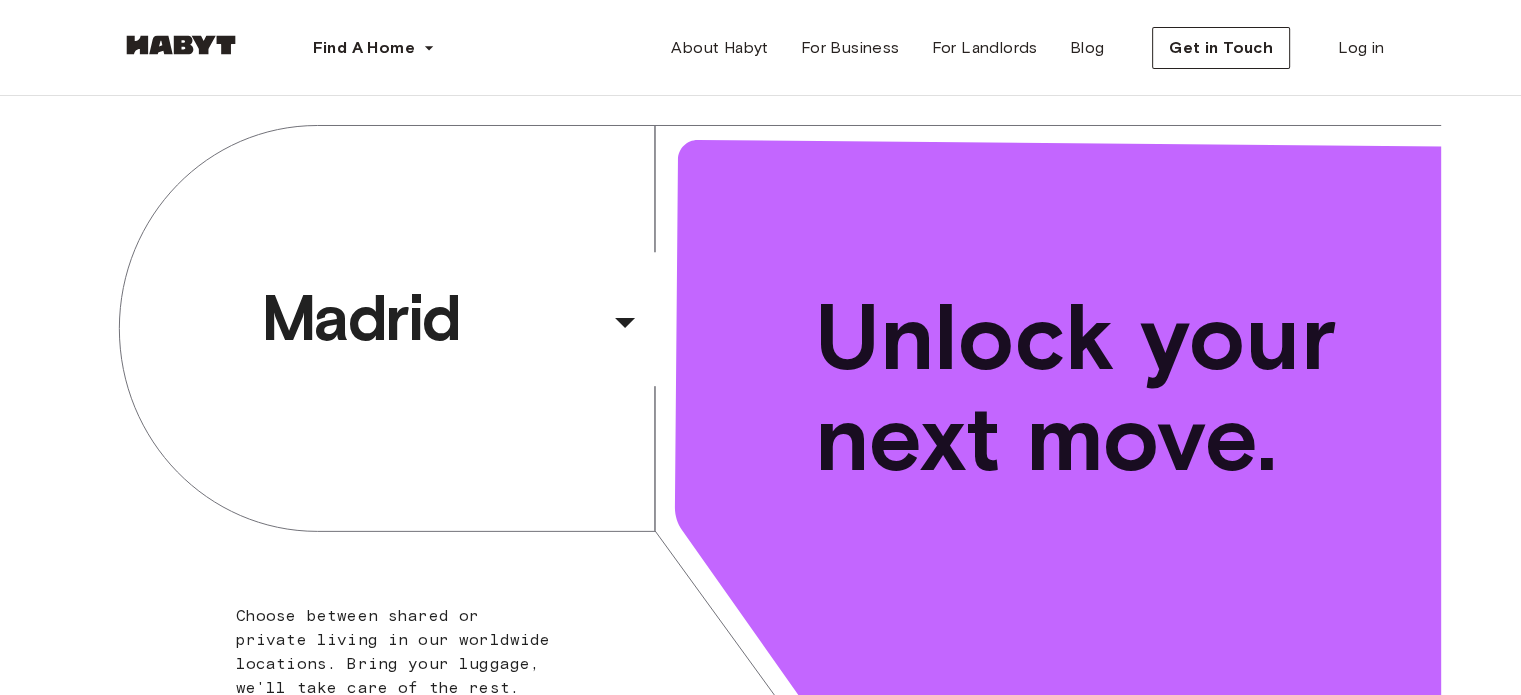 click on "Madrid ​ ​ Choose between shared or private living in our worldwide locations. Bring your luggage, we'll take care of the rest. Unlock your next move." at bounding box center [761, 443] 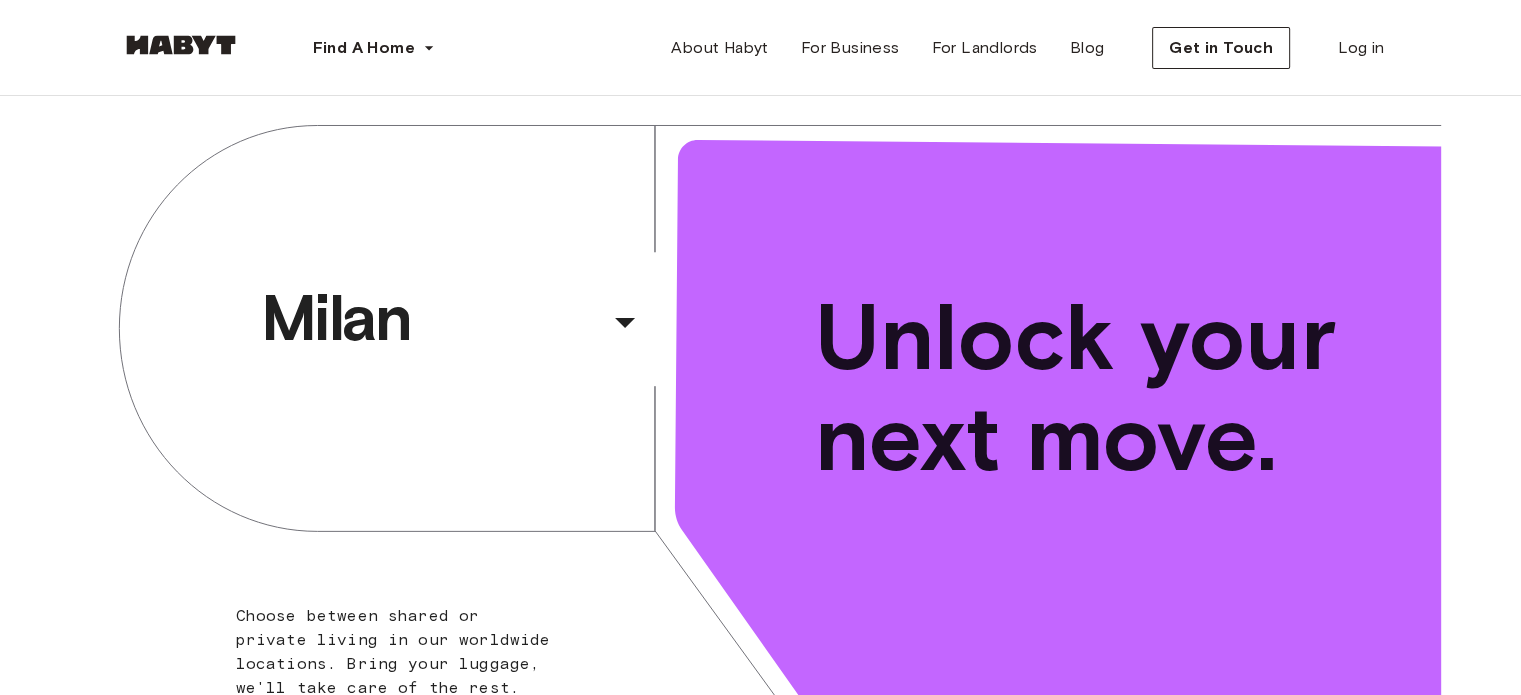 click on "Milan ​ ​ Choose between shared or private living in our worldwide locations. Bring your luggage, we'll take care of the rest. Unlock your next move." at bounding box center [761, 443] 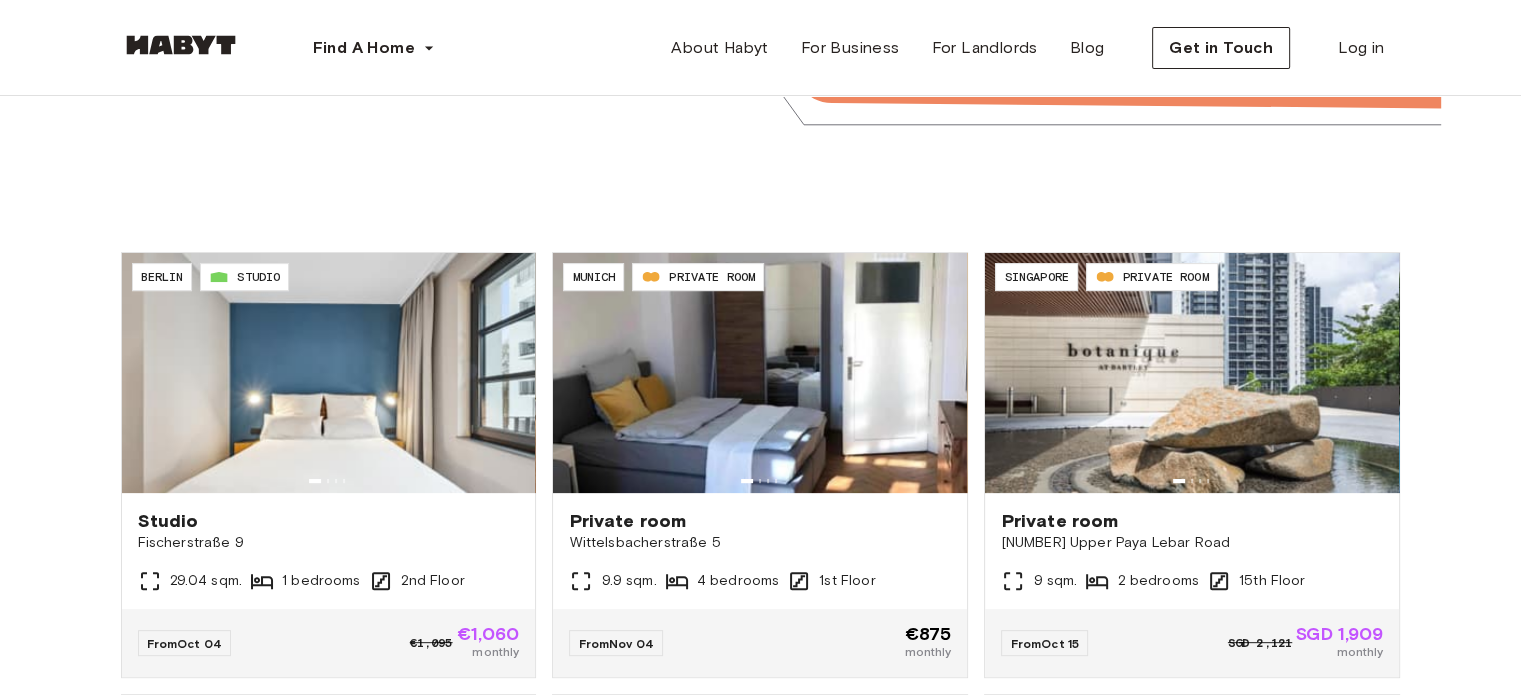 scroll, scrollTop: 708, scrollLeft: 0, axis: vertical 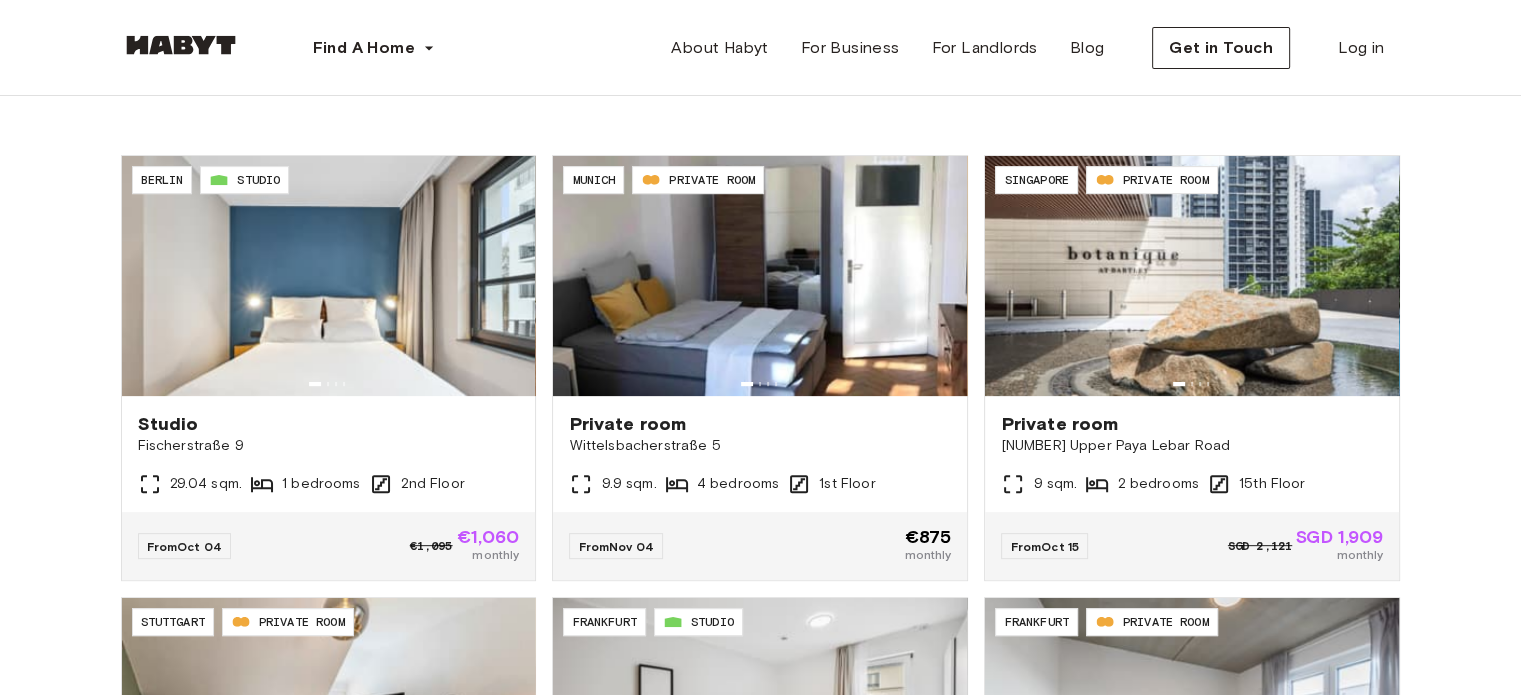 click on "Paris ​ ​ Choose between shared or private living in our worldwide locations. Bring your luggage, we'll take care of the rest. Unlock your next move. [POSTAL_CODE]-[PHONE]-[PHONE]-[PHONE] Berlin STUDIO Studio Fischerstraße [NUMBER] [NUMBER] sqm. [NUMBER] bedrooms [NUMBER]rd Floor From Oct [NUMBER] €[PRICE] €[PRICE] monthly [POSTAL_CODE]-[PHONE]-[PHONE]-[PHONE]HF Munich PRIVATE ROOM Private room Wittelsbacherstraße [NUMBER] [NUMBER] sqm. [NUMBER] bedrooms [NUMBER]st Floor From Nov [NUMBER] SGD [PRICE] SGD [PRICE] monthly [POSTAL_CODE]-[PHONE]-[PHONE]-[PHONE] Singapore PRIVATE ROOM Private room [NUMBER] Upper Paya Lebar Road [NUMBER] sqm. [NUMBER] bedrooms [NUMBER]th Floor From Oct [NUMBER] SGD [PRICE] SGD [PRICE] monthly [POSTAL_CODE]-[PHONE]-[PHONE]-[PHONE]HF Stuttgart PRIVATE ROOM Private room Albert-Schäffle-Straße [NUMBER] [NUMBER] sqm. [NUMBER] bedrooms [NUMBER]nd Floor From Sep [NUMBER] €[PRICE] €[PRICE] monthly [POSTAL_CODE]-[PHONE]-[PHONE]-[PHONE] Frankfurt STUDIO Studio Klüberstraße [NUMBER]-[NUMBER] [NUMBER] sqm. [NUMBER] bedrooms [NUMBER]rd Floor From Sep [NUMBER] €[PRICE] €[PRICE] monthly [POSTAL_CODE]-[PHONE]-[PHONE]-[PHONE] Frankfurt PRIVATE ROOM Private room Gref-Völsing-Straße [NUMBER] [NUMBER] sqm. [NUMBER] bedrooms [NUMBER]th Floor From Jan [NUMBER] €[PRICE] €[PRICE] monthly All Locations How it Works [NUMBER] [NUMBER] [NUMBER]" at bounding box center [760, 1914] 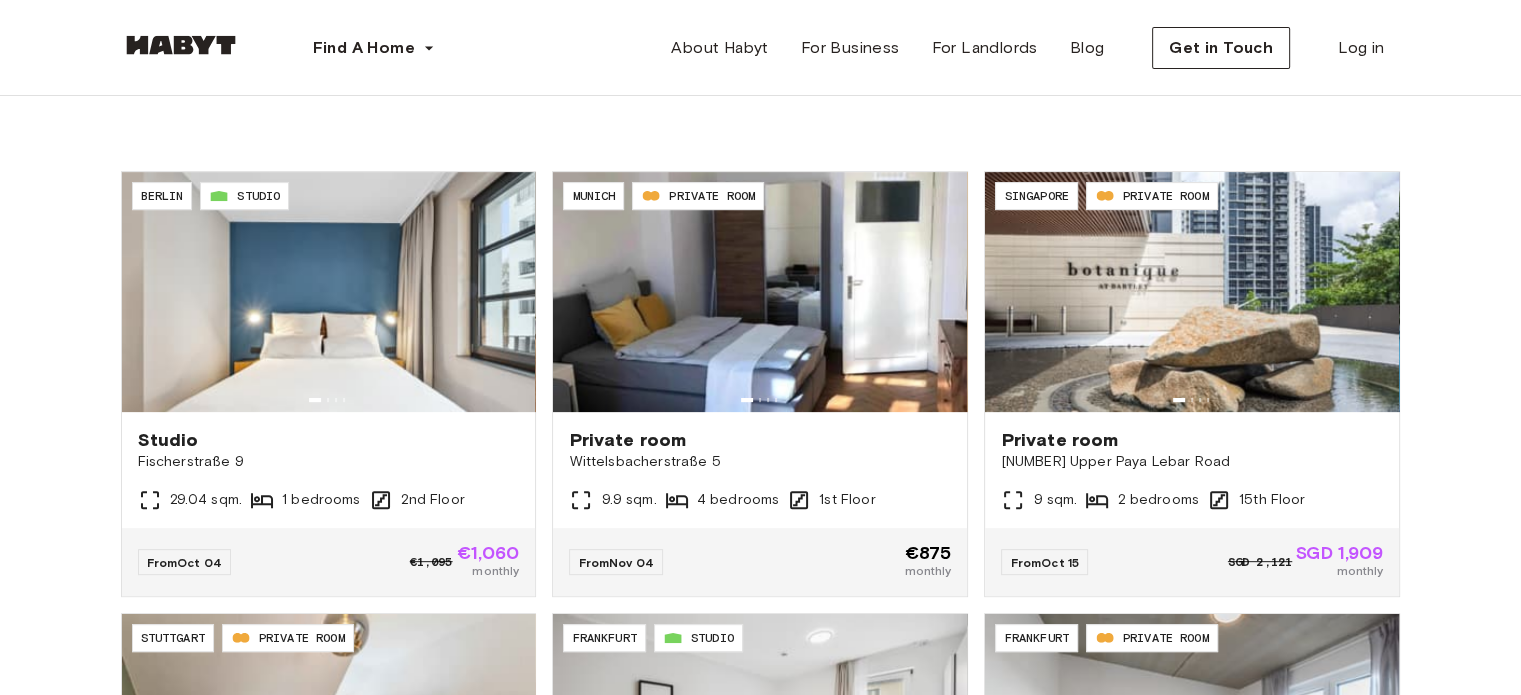 scroll, scrollTop: 856, scrollLeft: 0, axis: vertical 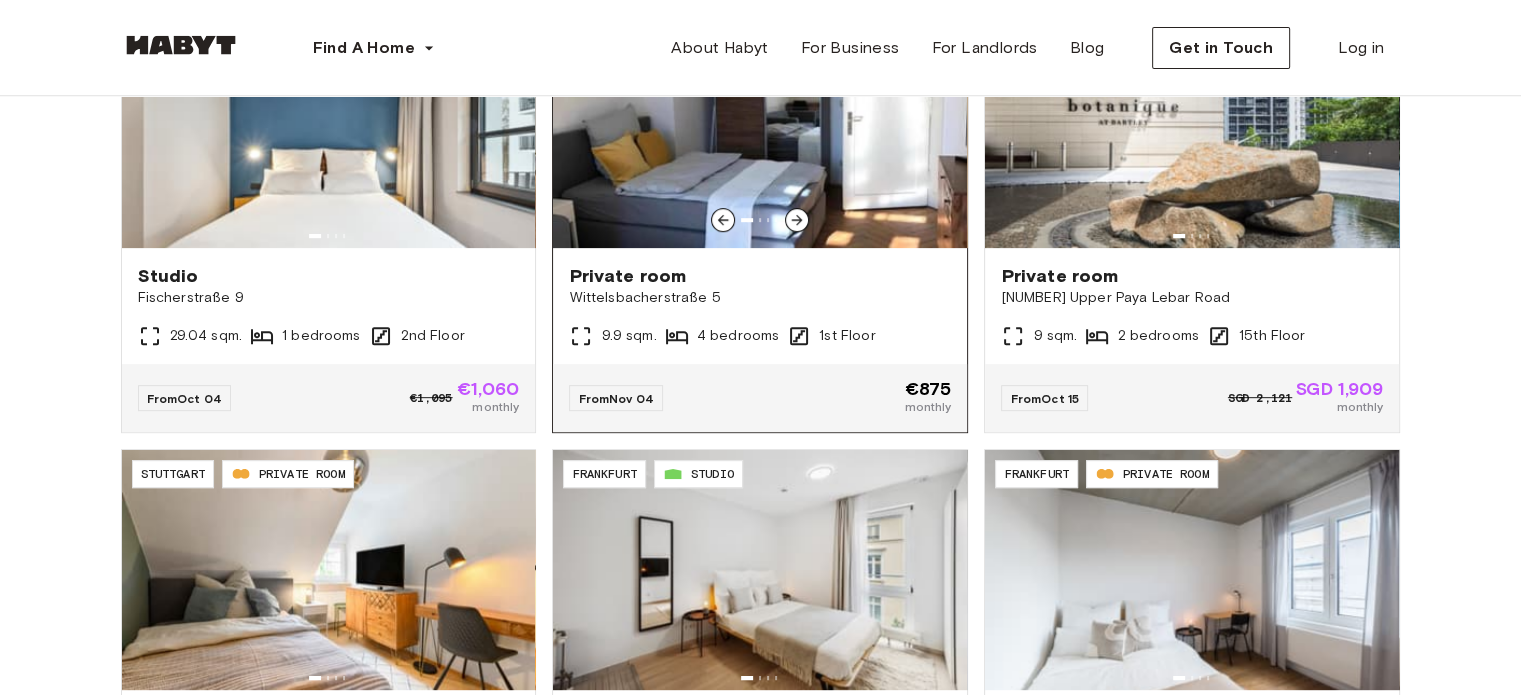 click at bounding box center [760, 128] 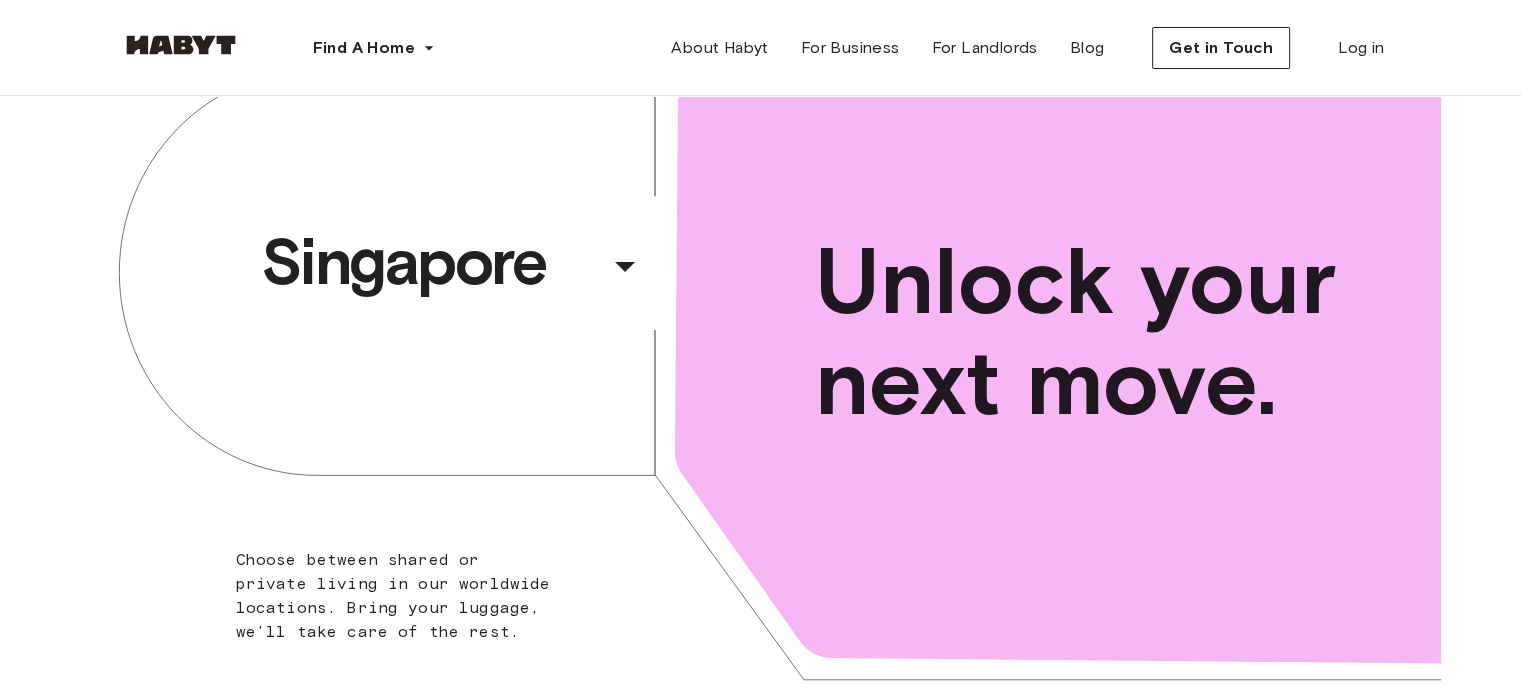 scroll, scrollTop: 0, scrollLeft: 0, axis: both 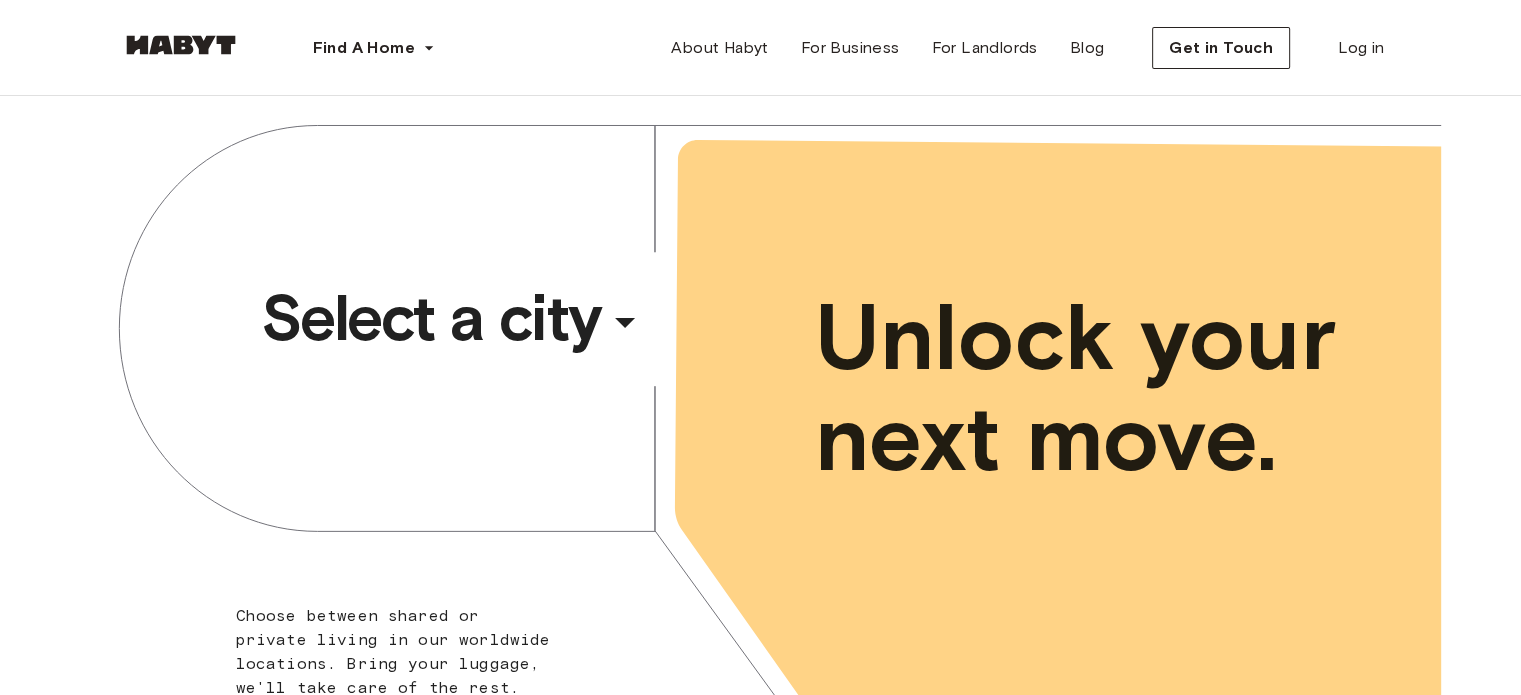 click on "Select a city" at bounding box center [431, 318] 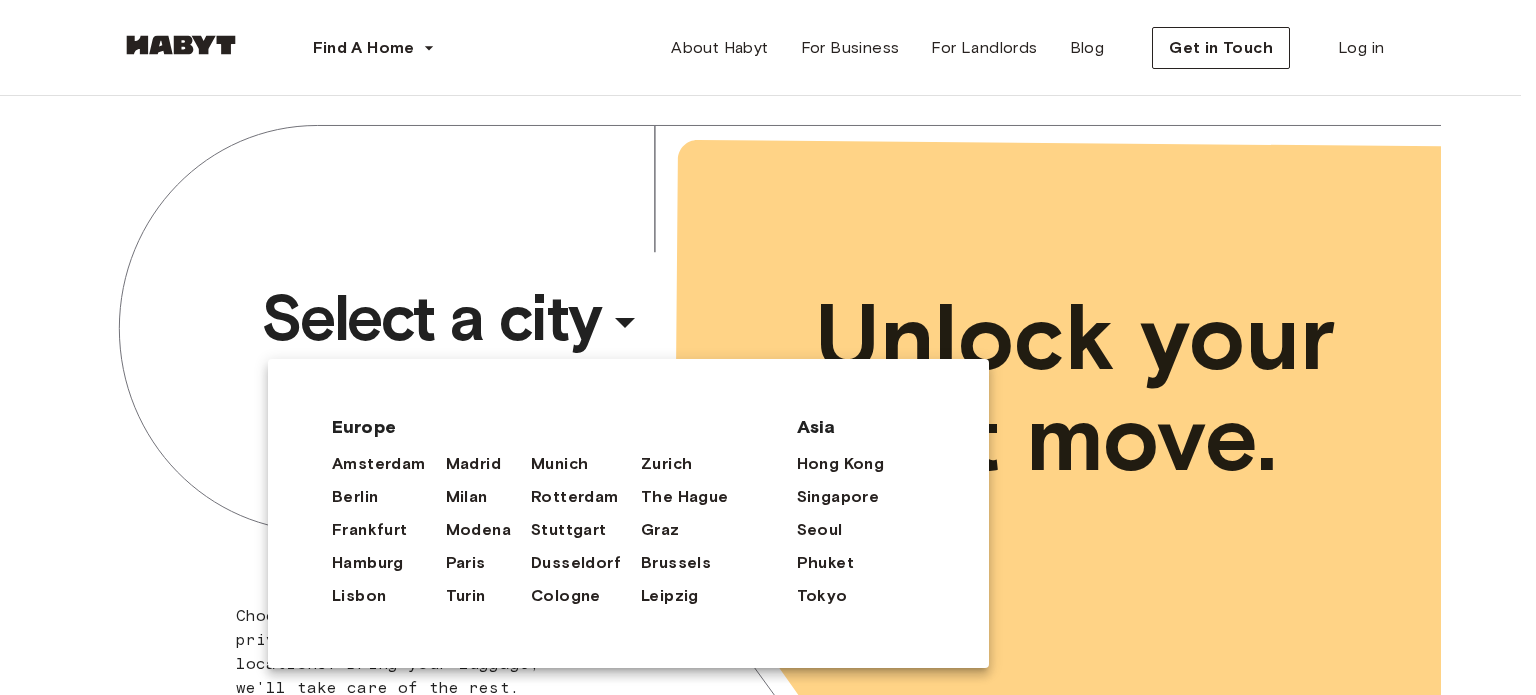 click at bounding box center [768, 347] 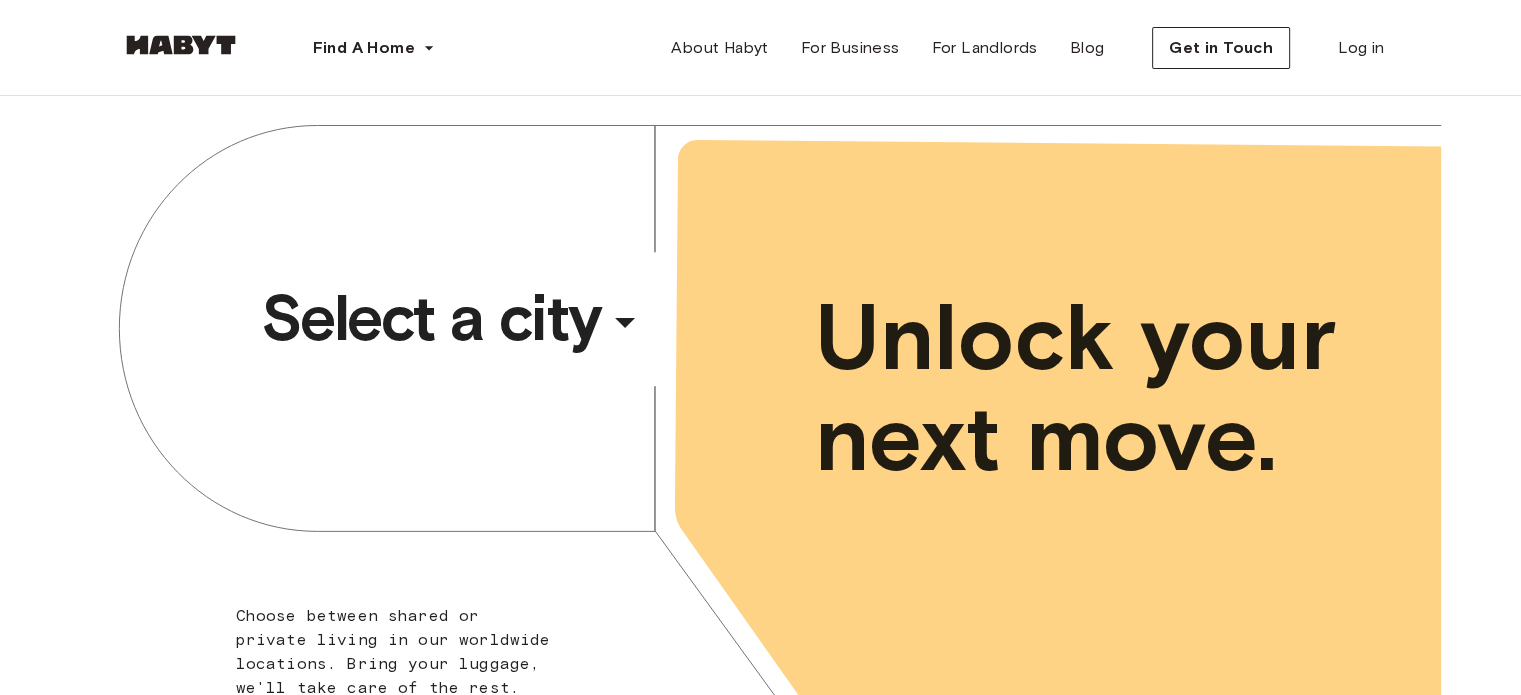 click on "Select a city ​ ​ Choose between shared or private living in our worldwide locations. Bring your luggage, we'll take care of the rest. Unlock your next move." at bounding box center [761, 443] 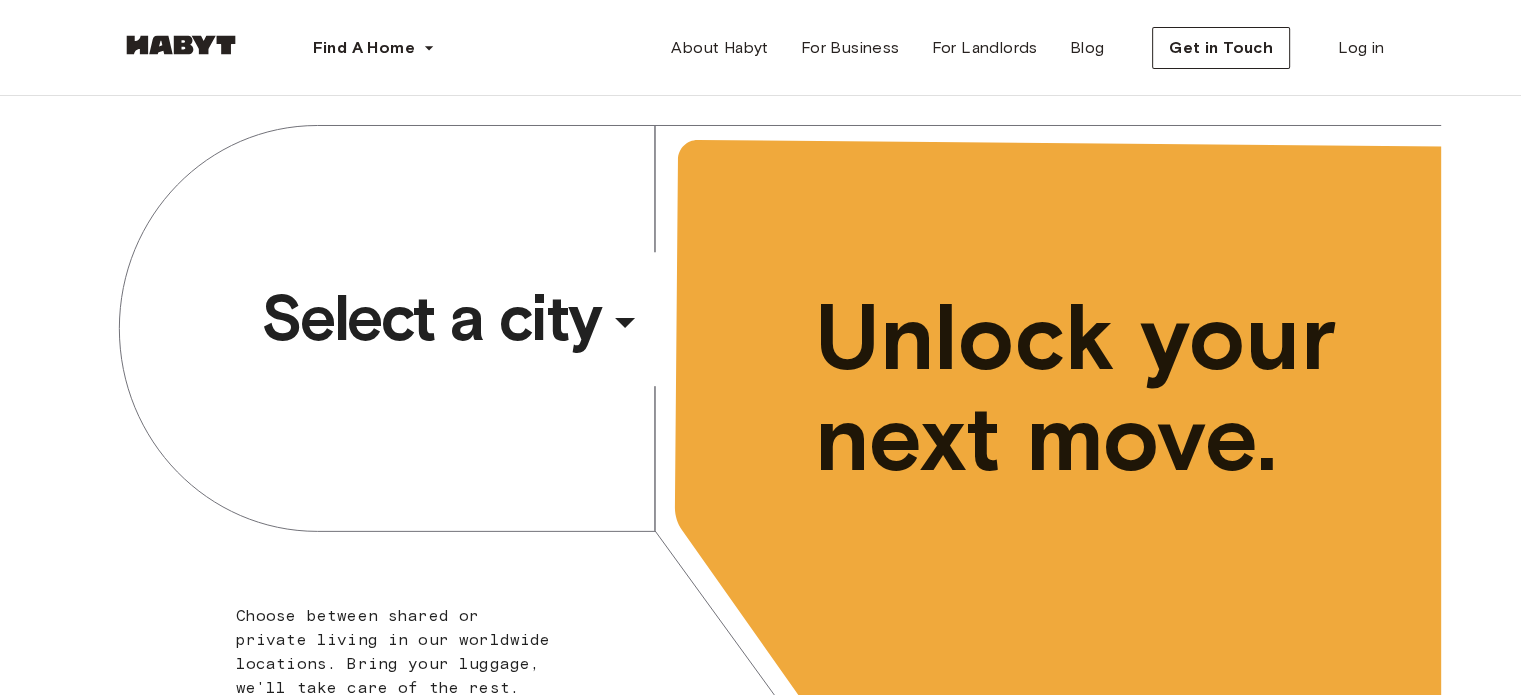 click on "Select a city ​ ​ Choose between shared or private living in our worldwide locations. Bring your luggage, we'll take care of the rest. Unlock your next move." at bounding box center (761, 443) 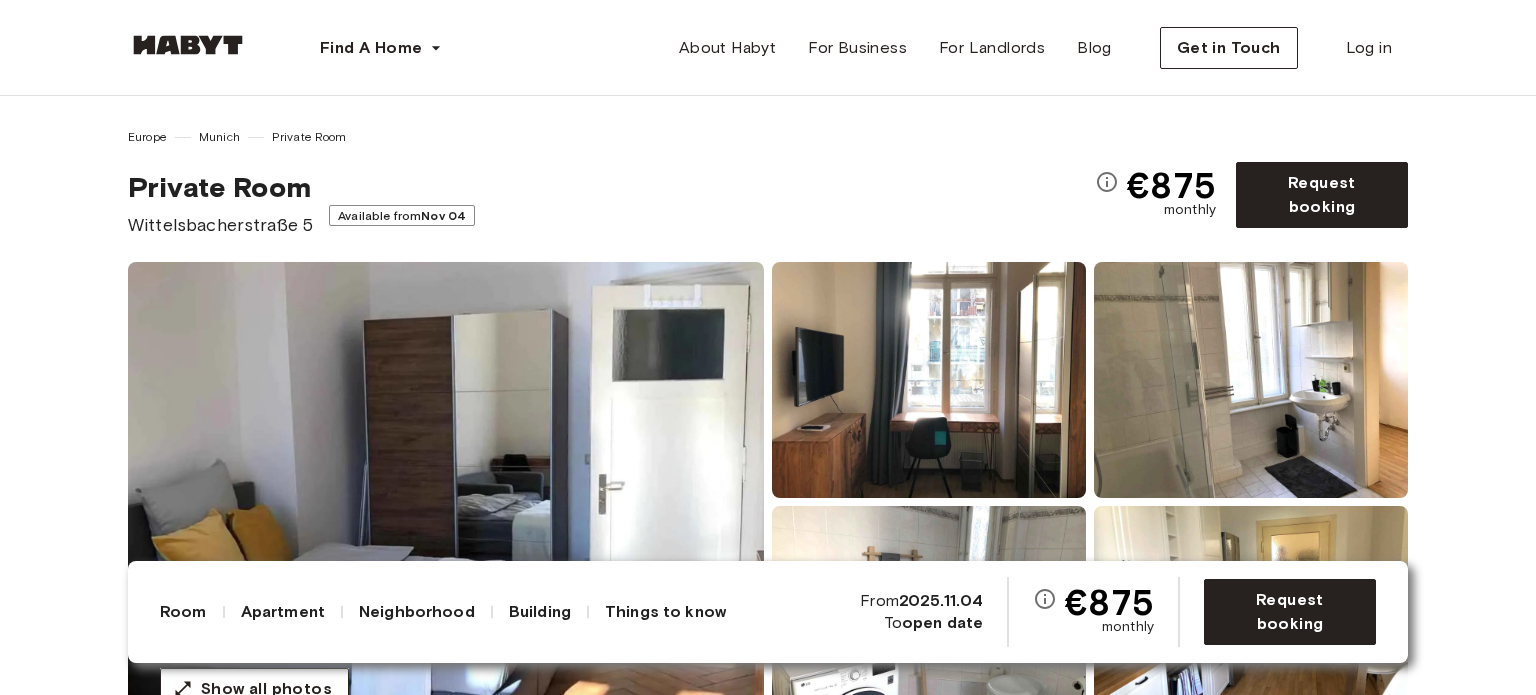 scroll, scrollTop: 0, scrollLeft: 0, axis: both 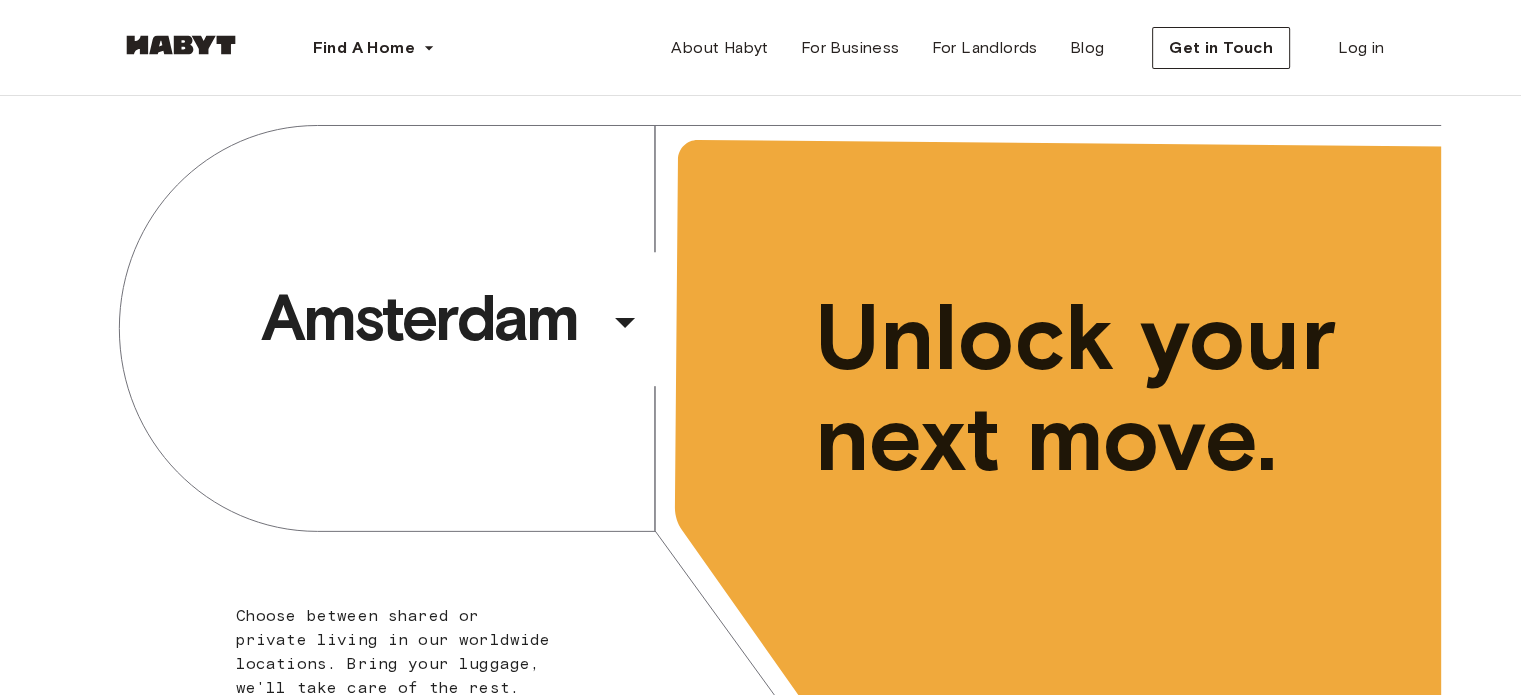 click on "Find A Home Europe Amsterdam Berlin Frankfurt Hamburg Lisbon Madrid Milan Modena Paris Turin Munich Rotterdam Stuttgart Dusseldorf Cologne Zurich The Hague Graz Brussels Leipzig Asia Hong Kong Singapore Seoul Phuket Tokyo About Habyt For Business For Landlords Blog Get in Touch Log in" at bounding box center (761, 48) 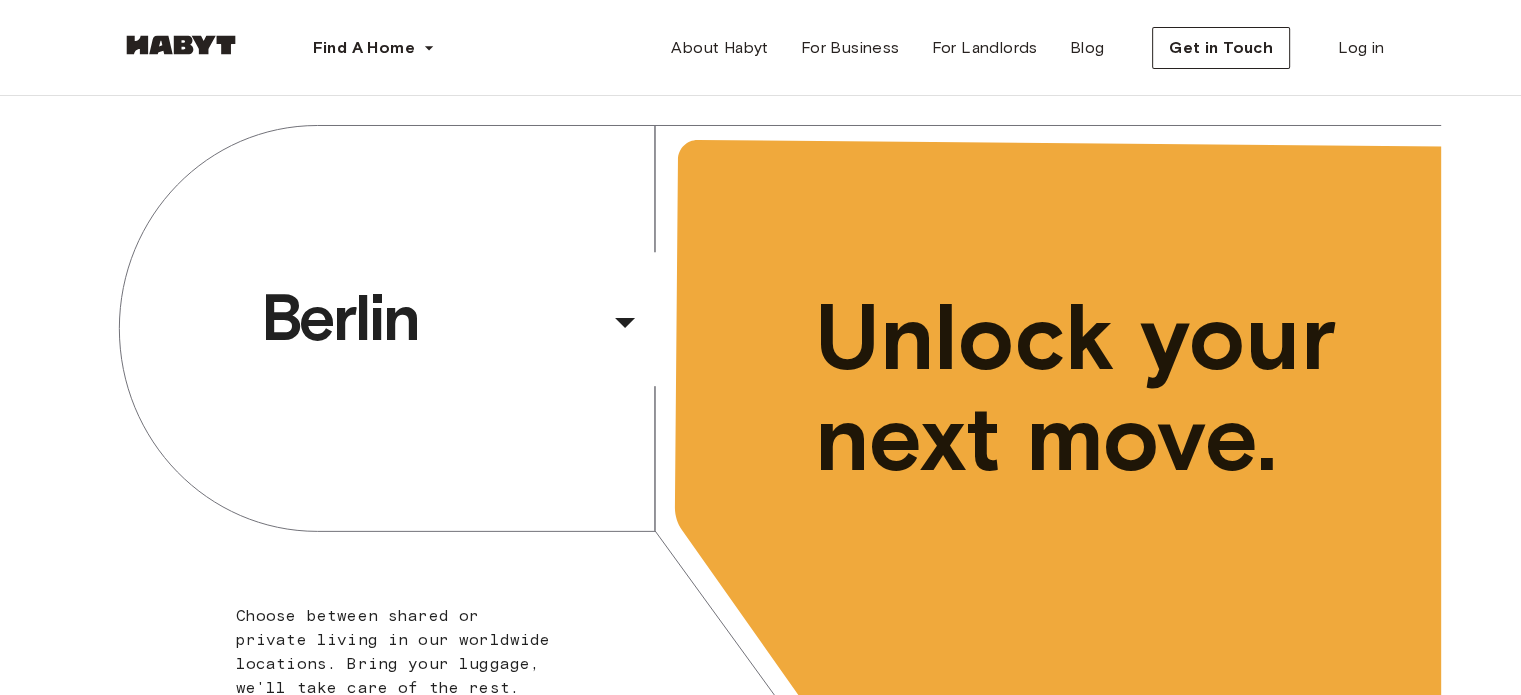 click on "Berlin ​ ​ Choose between shared or private living in our worldwide locations. Bring your luggage, we'll take care of the rest. Unlock your next move." at bounding box center (760, 443) 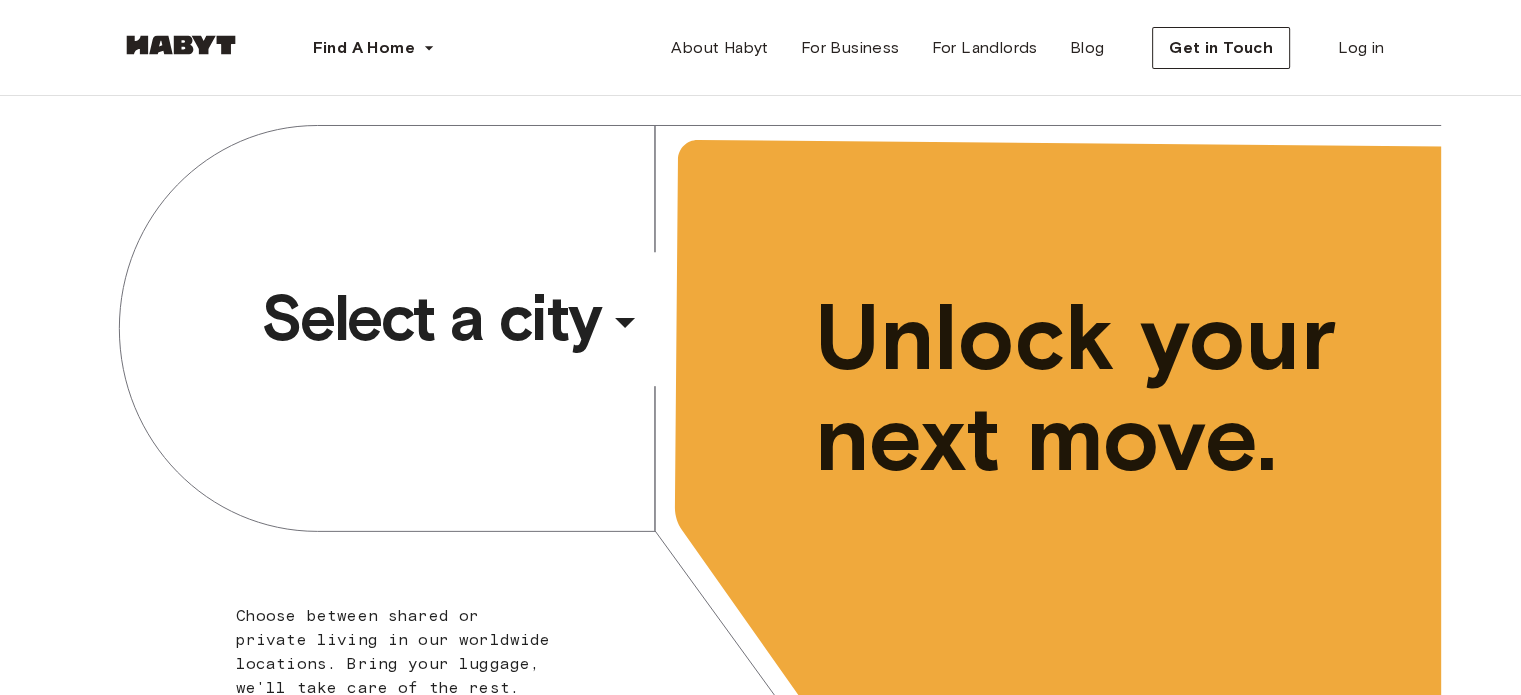 click on "Select a city" at bounding box center (431, 318) 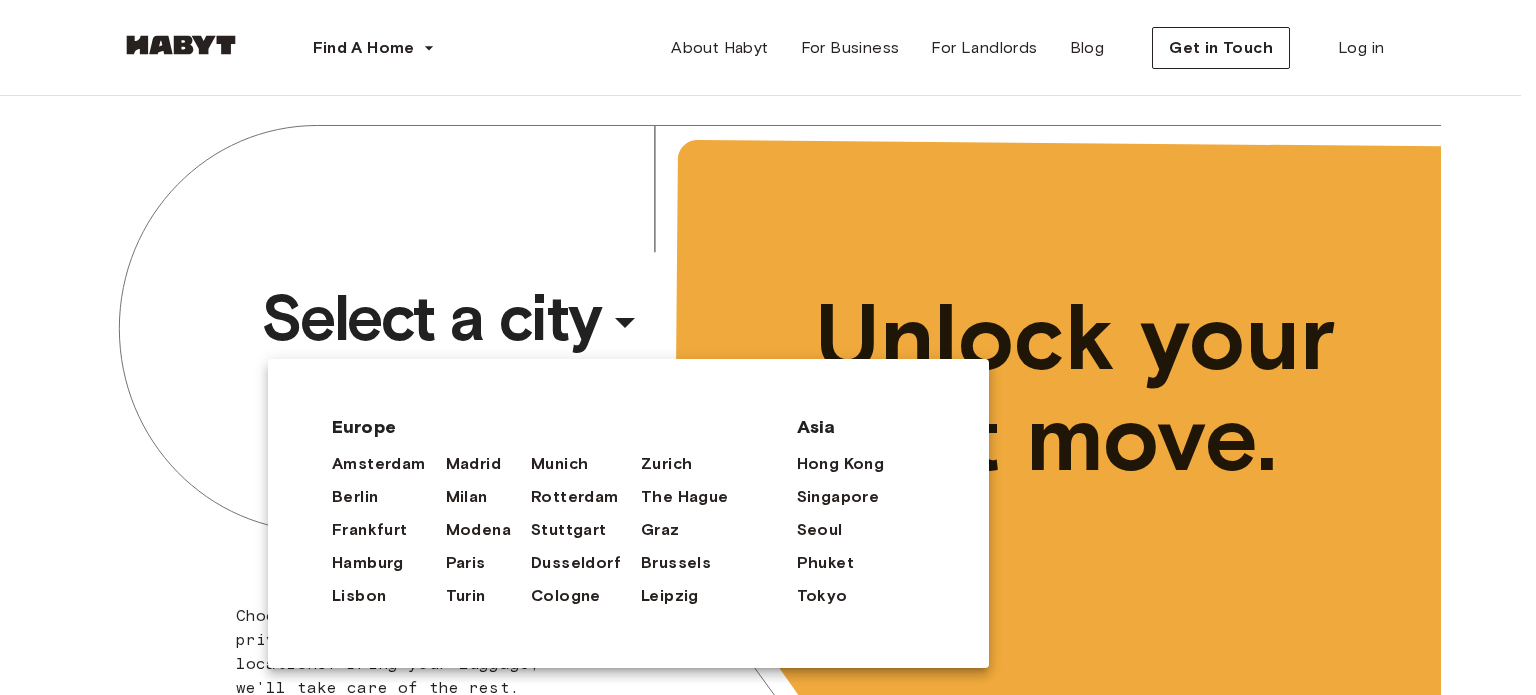 click at bounding box center [768, 347] 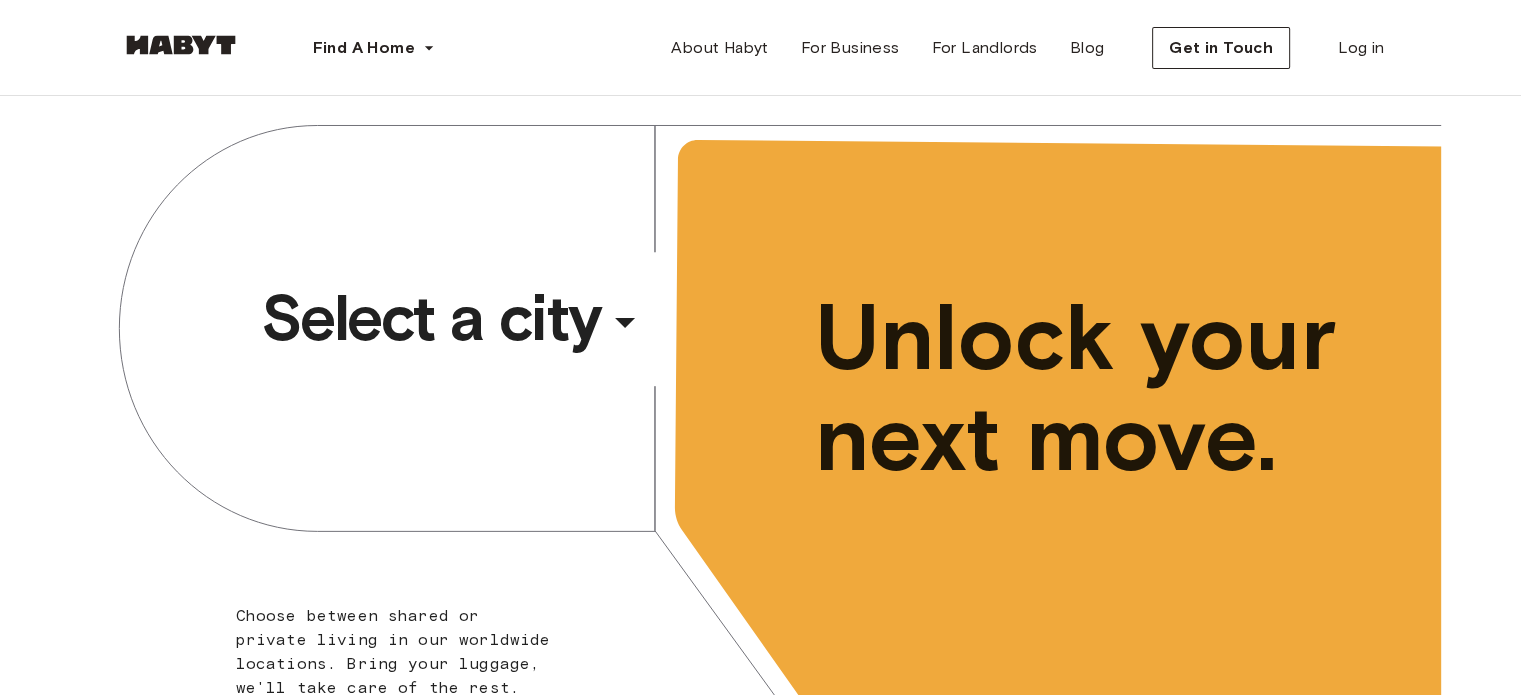click on "Select a city ​ ​ Choose between shared or private living in our worldwide locations. Bring your luggage, we'll take care of the rest. Unlock your next move." at bounding box center (761, 443) 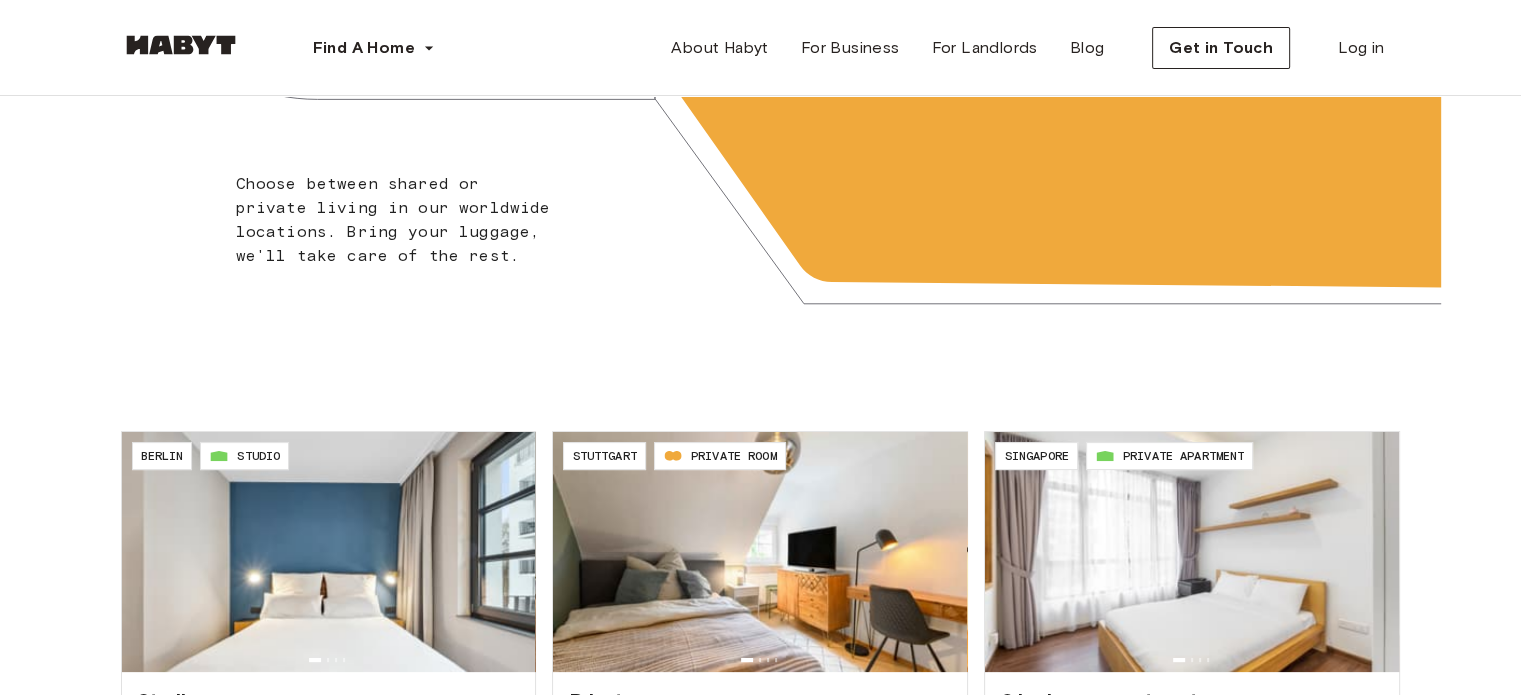 scroll, scrollTop: 532, scrollLeft: 0, axis: vertical 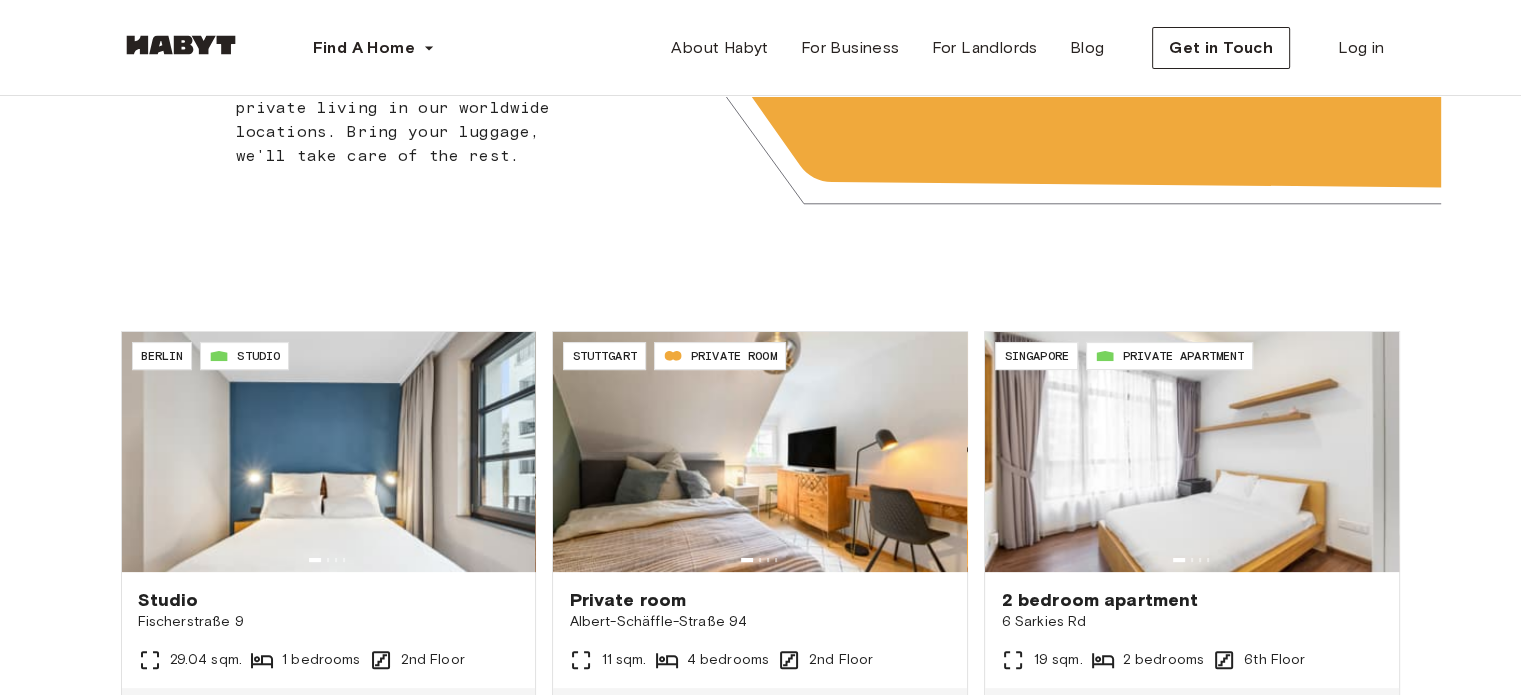 click on "Select a city ​ ​ Choose between shared or private living in our worldwide locations. Bring your luggage, we'll take care of the rest. Unlock your next move." at bounding box center [761, -89] 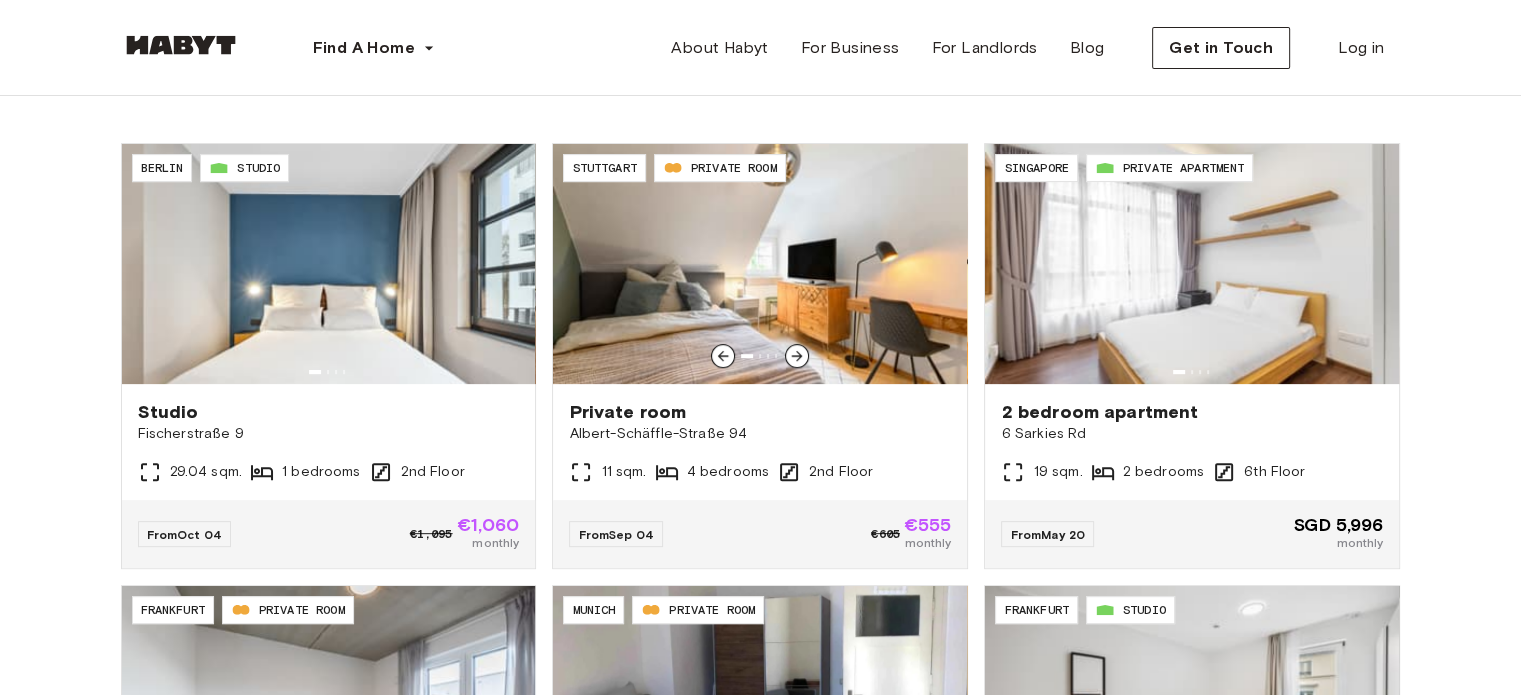 scroll, scrollTop: 720, scrollLeft: 0, axis: vertical 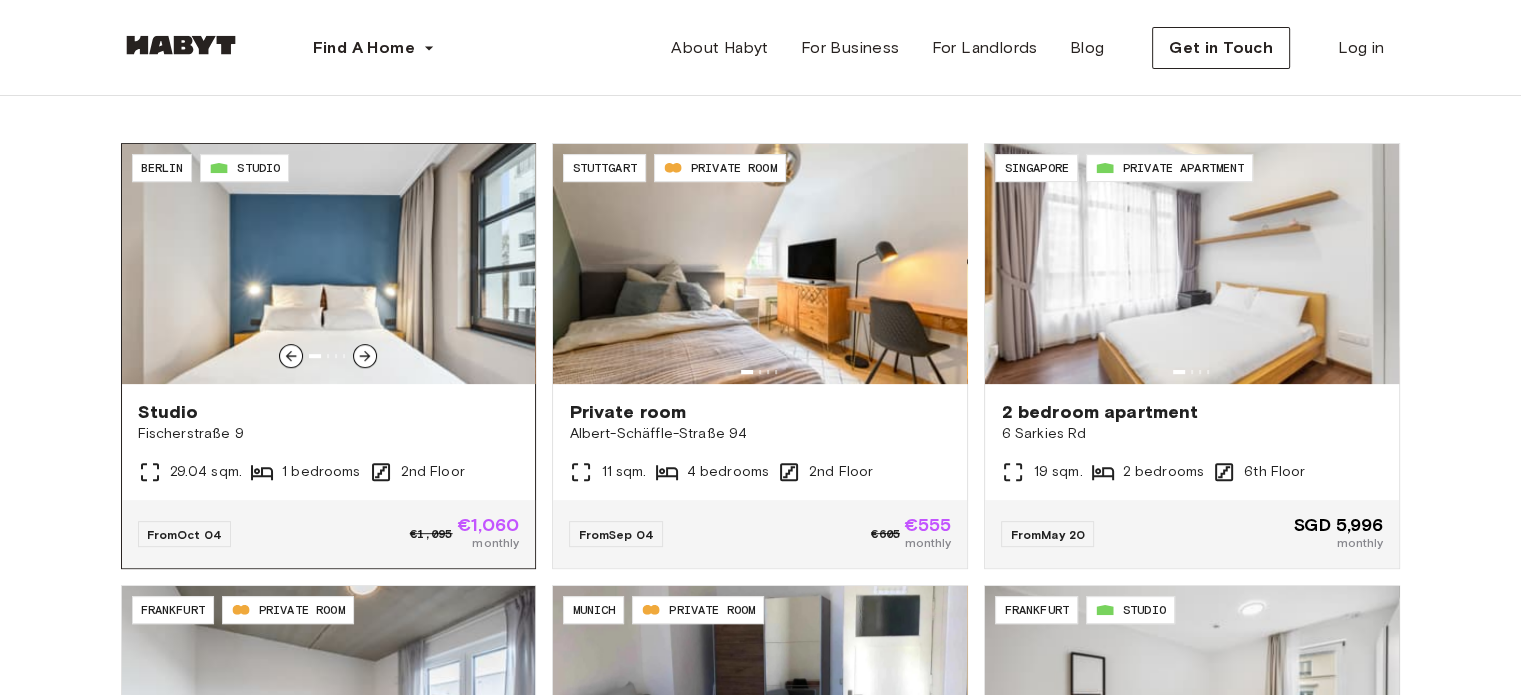 click 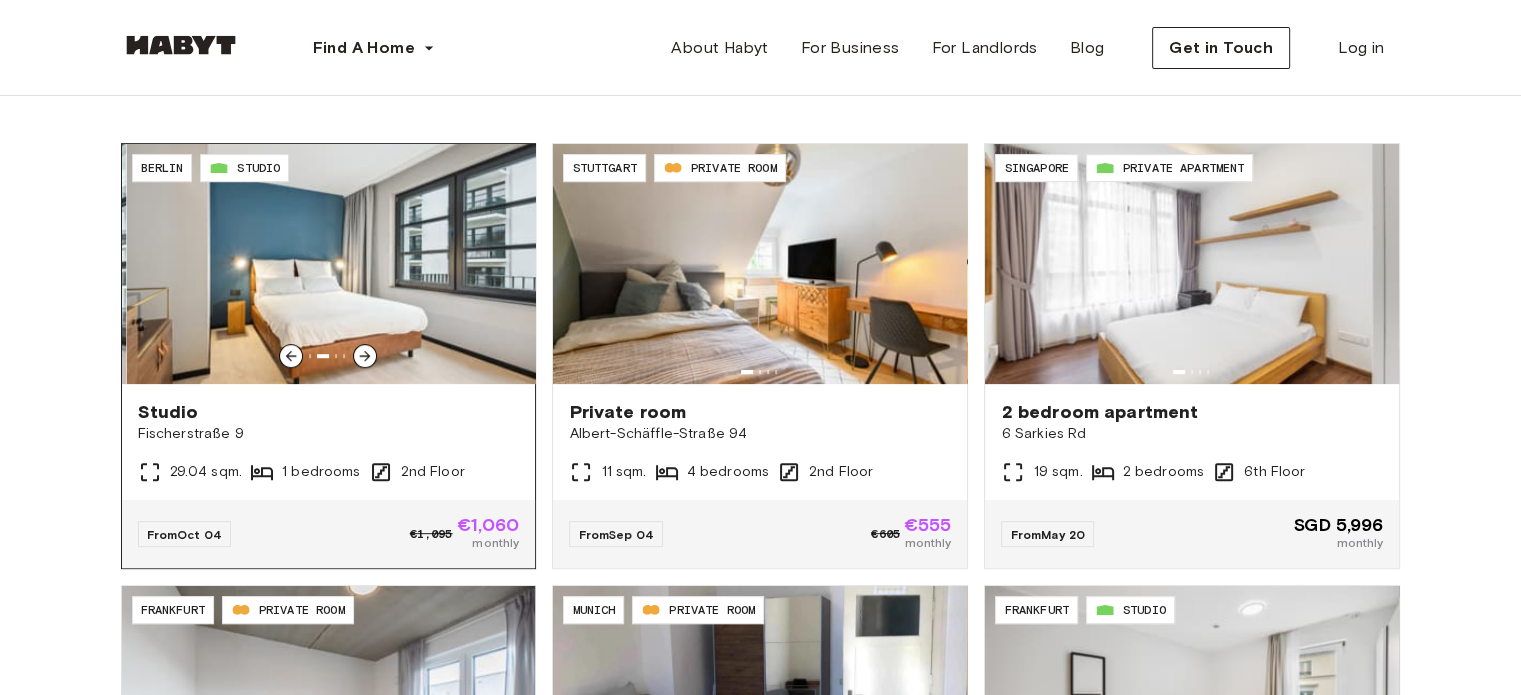 click 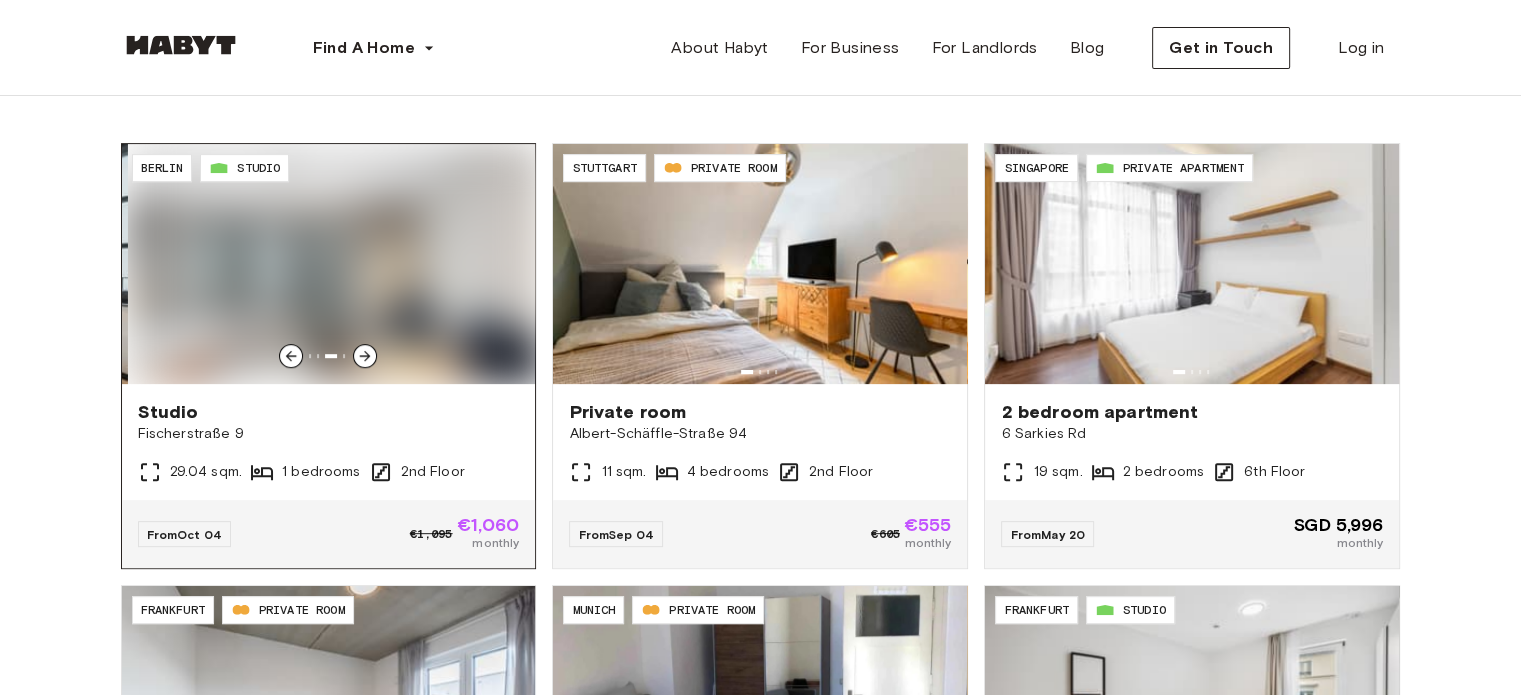 click 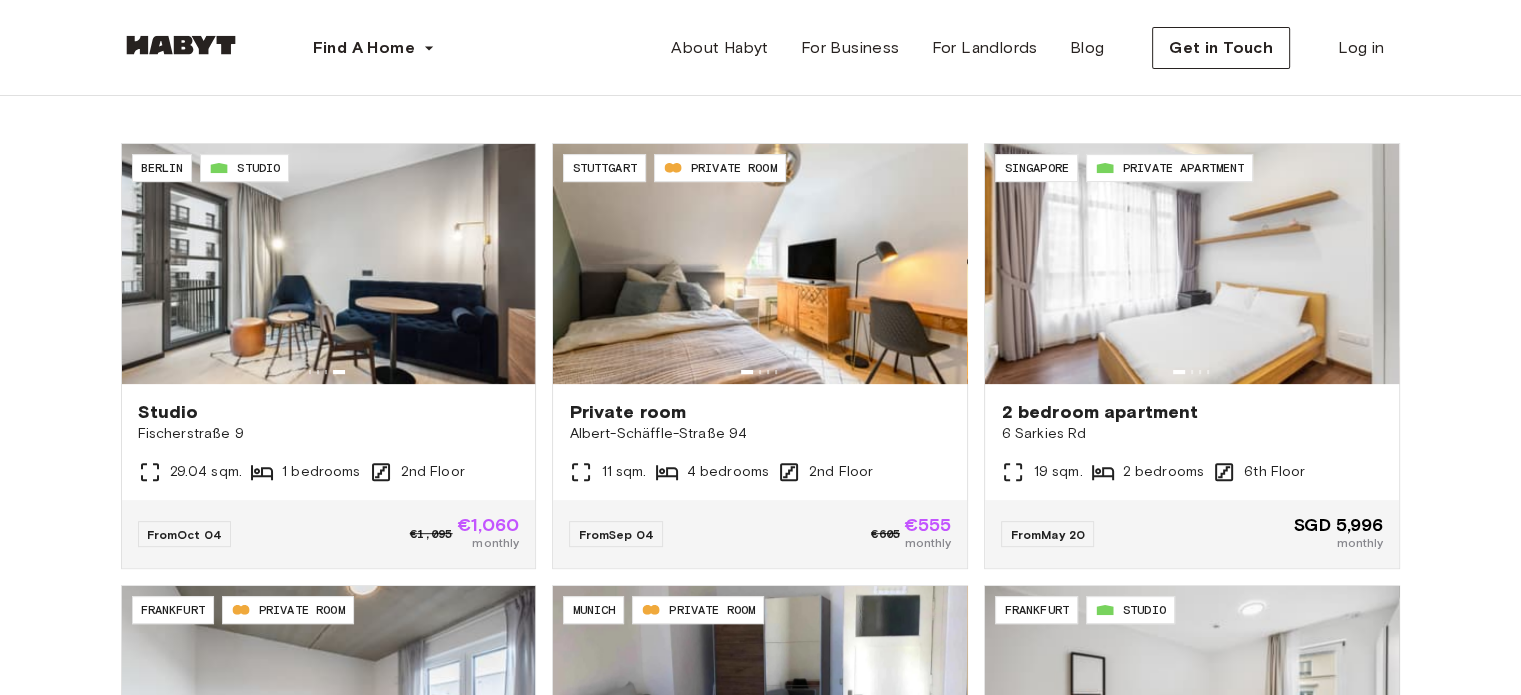 click on "DE-01-484-201-01 Berlin STUDIO Studio Fischerstraße 9 29.04 sqm. 1 bedrooms 2nd Floor From  Oct 04 €1,095 €1,060 monthly DE-09-001-002-02HF Stuttgart PRIVATE ROOM Private room Albert-Schäffle-Straße 94 11 sqm. 4 bedrooms 2nd Floor From  Sep 04 €605 €555 monthly SG-01-002-009-01 Singapore PRIVATE APARTMENT 2 bedroom apartment 6 Sarkies Rd 19 sqm. 2 bedrooms 6th Floor From  May 20 SGD 5,996 monthly DE-04-037-026-03Q Frankfurt PRIVATE ROOM Private room Gref-Völsing-Straße 15 10.68 sqm. 4 bedrooms 5th Floor From  Jan 03 €665 €435 monthly DE-02-025-001-04HF Munich PRIVATE ROOM Private room Wittelsbacherstraße 5 9.9 sqm. 4 bedrooms 1st Floor From  Nov 04 €875 monthly DE-04-070-015-01 Frankfurt STUDIO Studio Klüberstraße 6-10 21 sqm. 1 bedrooms 3rd Floor From  Sep 04 €1,135 €1,040 monthly All Locations" at bounding box center (761, 598) 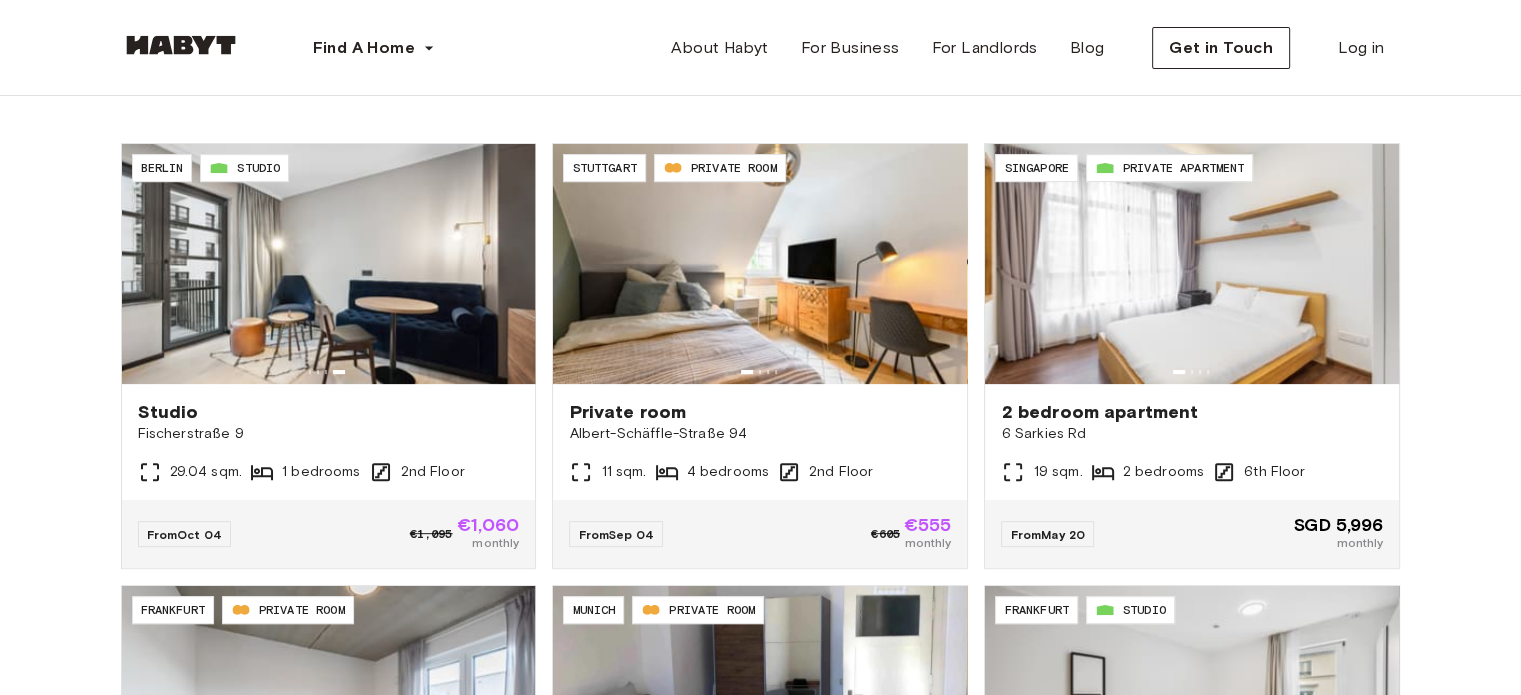 click on "DE-01-484-201-01 Berlin STUDIO Studio Fischerstraße 9 29.04 sqm. 1 bedrooms 2nd Floor From  Oct 04 €1,095 €1,060 monthly DE-09-001-002-02HF Stuttgart PRIVATE ROOM Private room Albert-Schäffle-Straße 94 11 sqm. 4 bedrooms 2nd Floor From  Sep 04 €605 €555 monthly SG-01-002-009-01 Singapore PRIVATE APARTMENT 2 bedroom apartment 6 Sarkies Rd 19 sqm. 2 bedrooms 6th Floor From  May 20 SGD 5,996 monthly DE-04-037-026-03Q Frankfurt PRIVATE ROOM Private room Gref-Völsing-Straße 15 10.68 sqm. 4 bedrooms 5th Floor From  Jan 03 €665 €435 monthly DE-02-025-001-04HF Munich PRIVATE ROOM Private room Wittelsbacherstraße 5 9.9 sqm. 4 bedrooms 1st Floor From  Nov 04 €875 monthly DE-04-070-015-01 Frankfurt STUDIO Studio Klüberstraße 6-10 21 sqm. 1 bedrooms 3rd Floor From  Sep 04 €1,135 €1,040 monthly All Locations" at bounding box center (761, 598) 